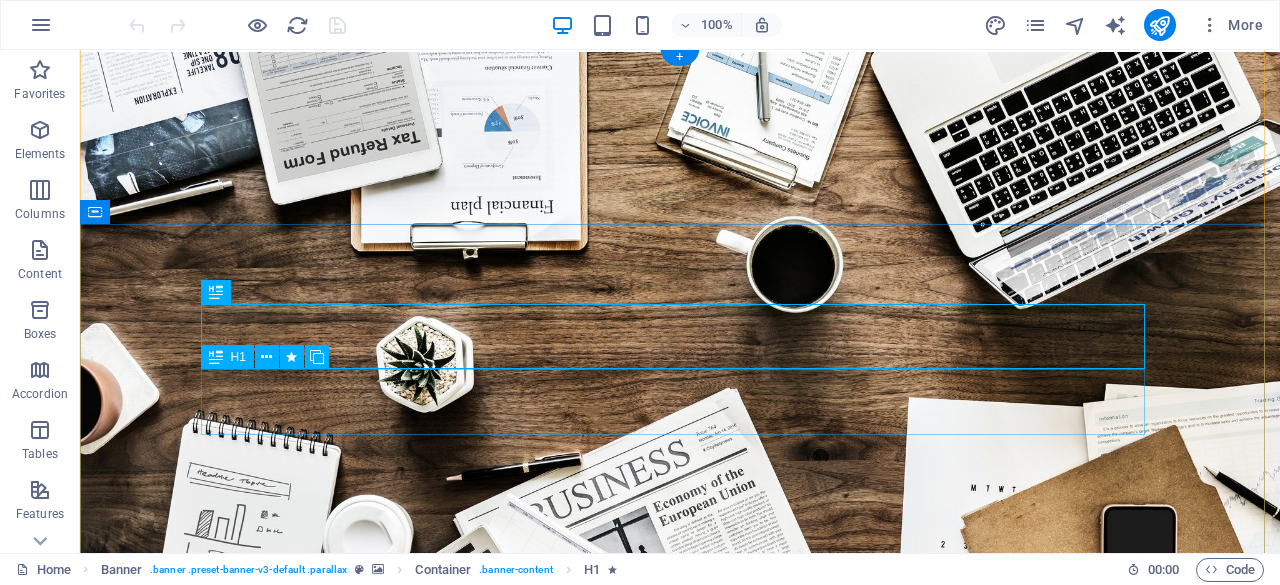 scroll, scrollTop: 3, scrollLeft: 0, axis: vertical 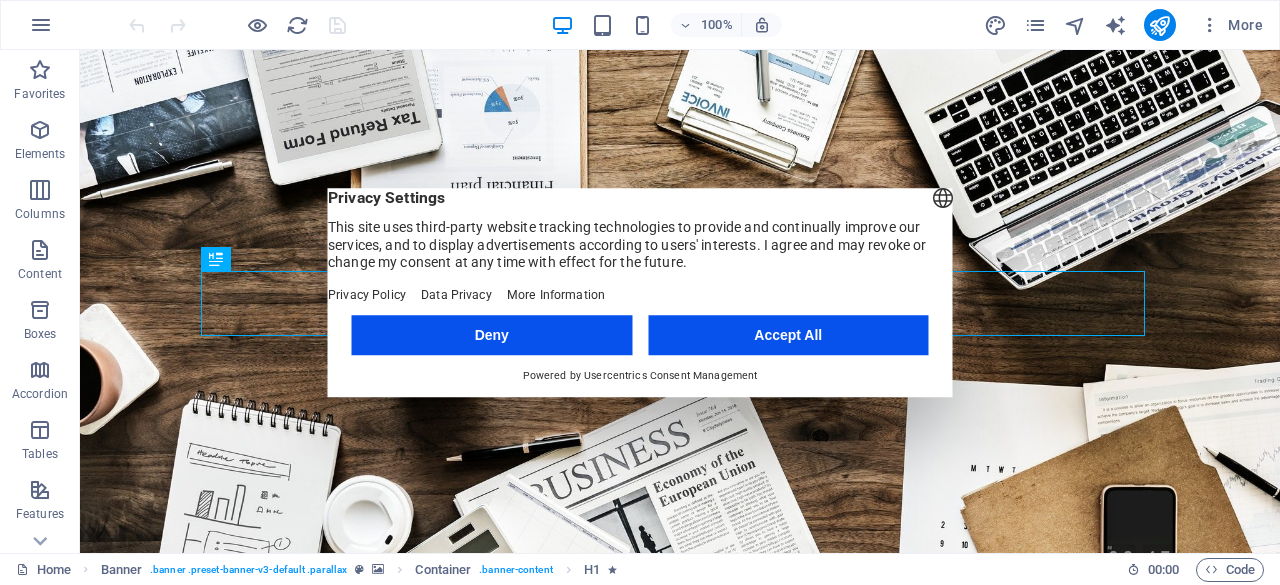 click on "Accept All" at bounding box center [788, 335] 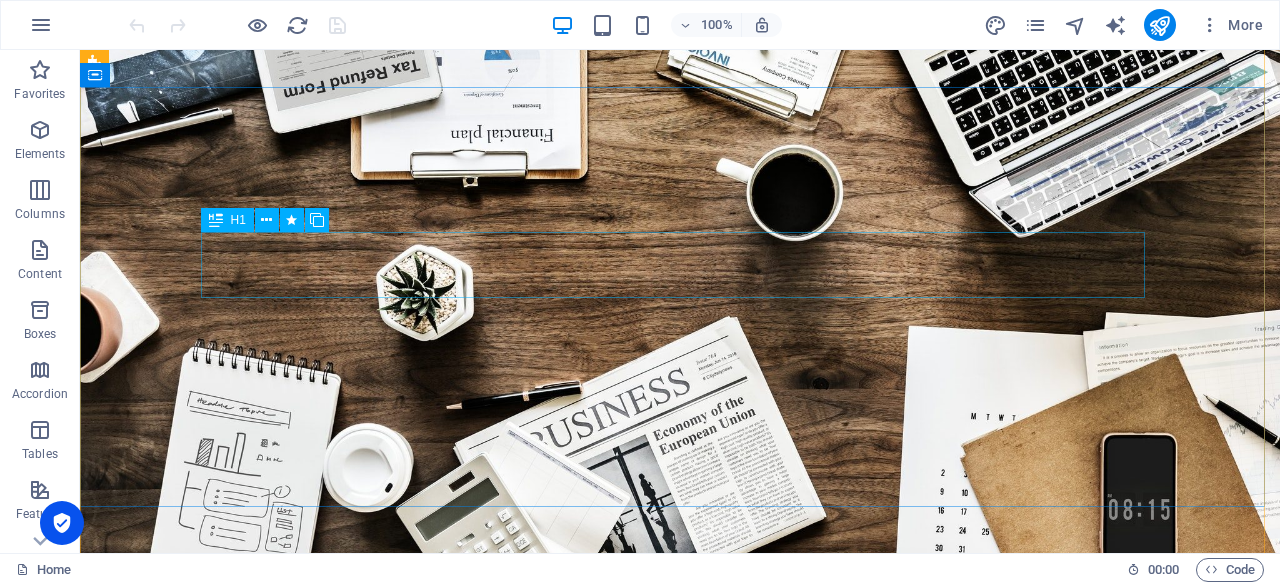 scroll, scrollTop: 0, scrollLeft: 0, axis: both 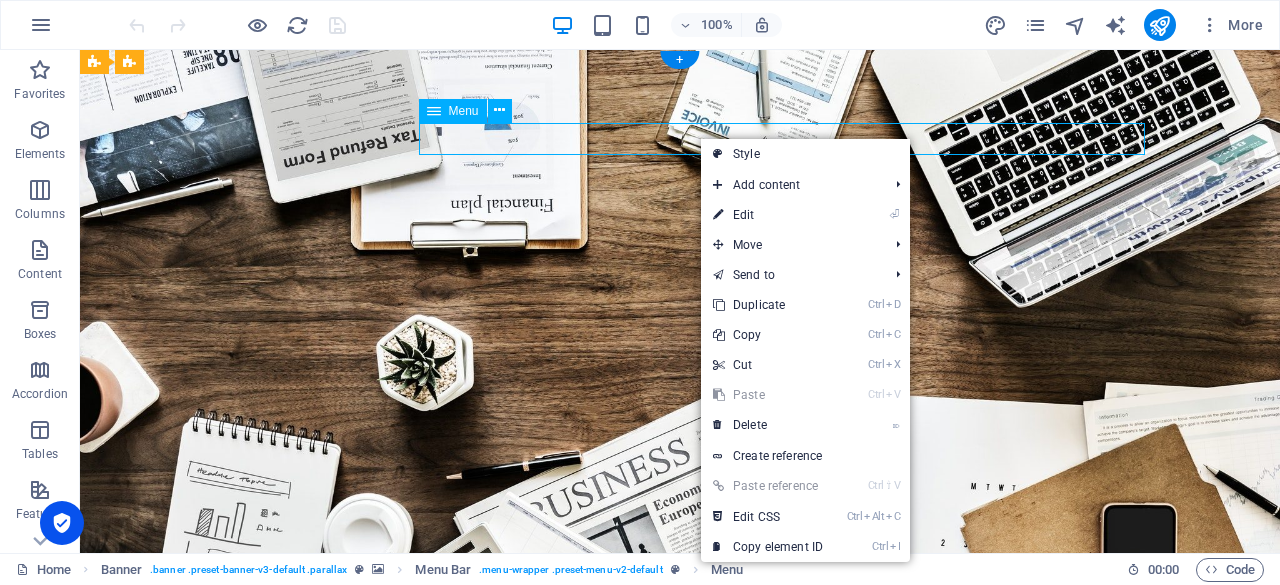 click on "Home About us Services Projects Team Contact" at bounding box center [680, 817] 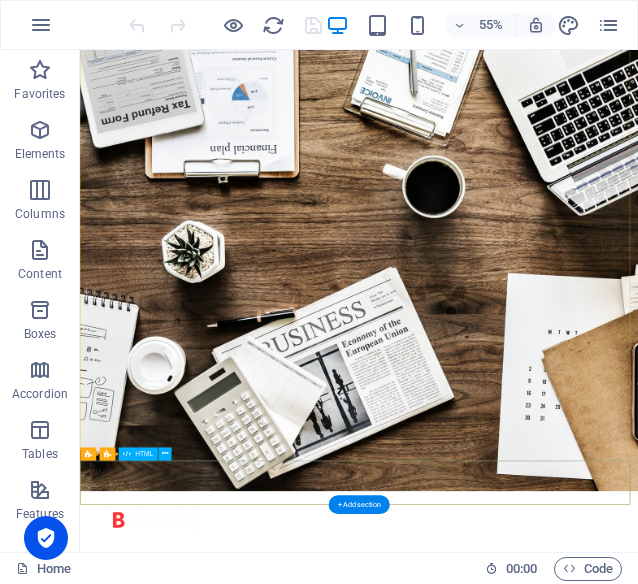 scroll, scrollTop: 69, scrollLeft: 0, axis: vertical 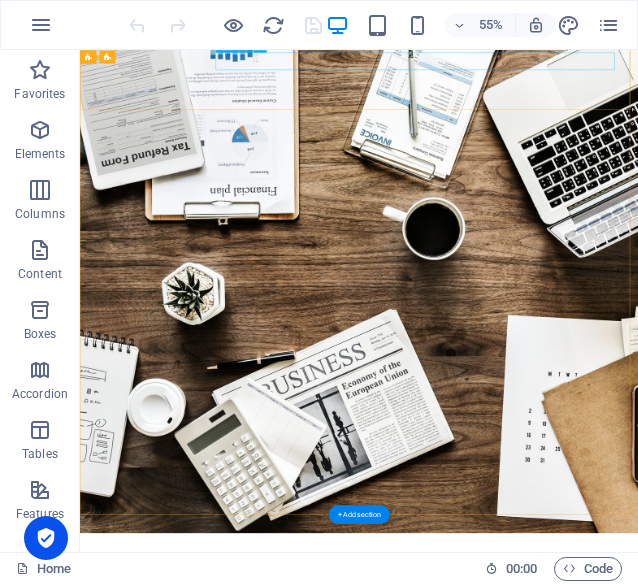 click on "Home About us Services Projects Team Contact" at bounding box center [588, 1071] 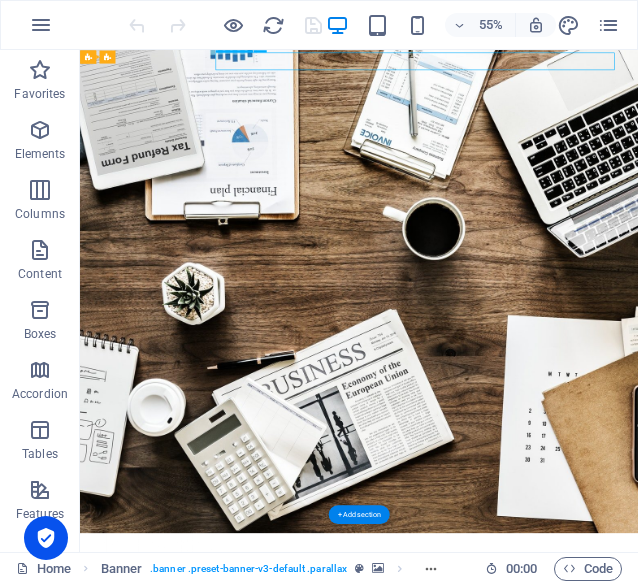 click on "Home About us Services Projects Team Contact" at bounding box center (588, 1071) 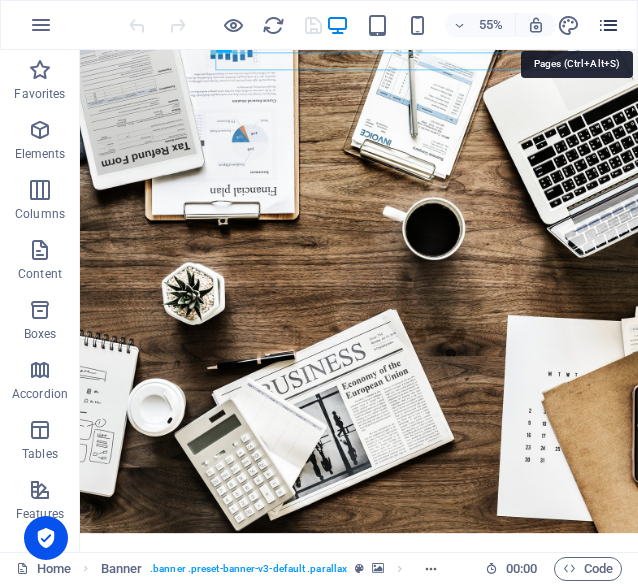 click at bounding box center (608, 25) 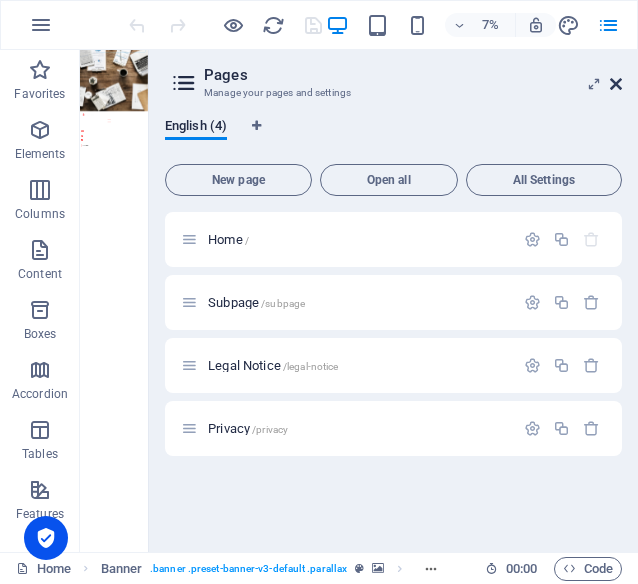 click at bounding box center [616, 84] 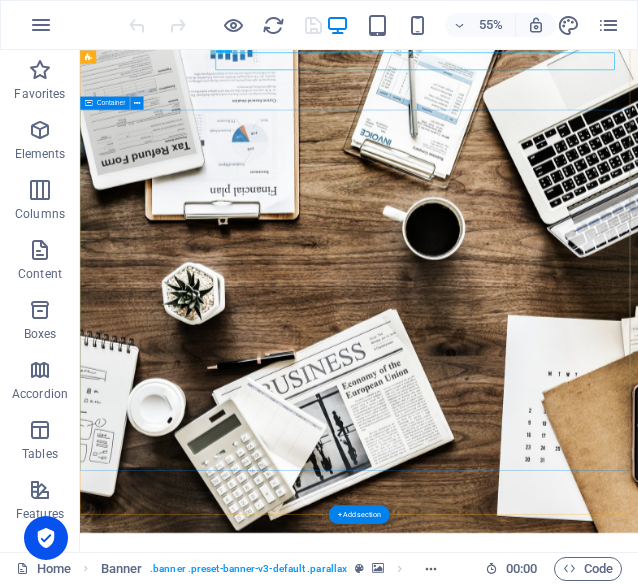 scroll, scrollTop: 0, scrollLeft: 0, axis: both 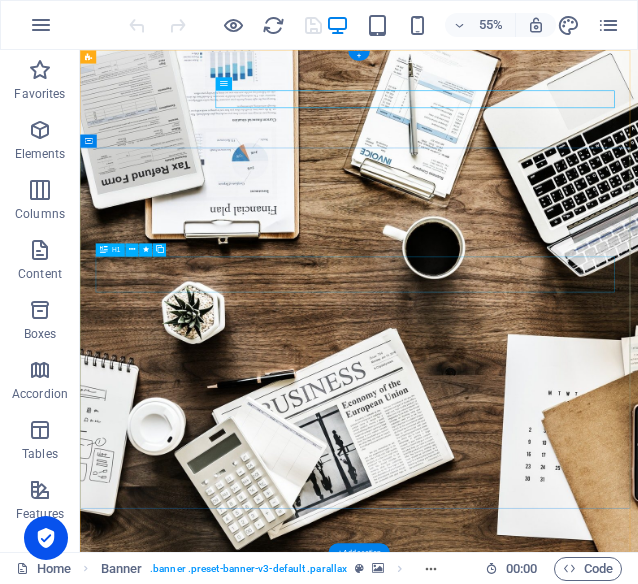 click on "O nline Marketing" at bounding box center (588, 1284) 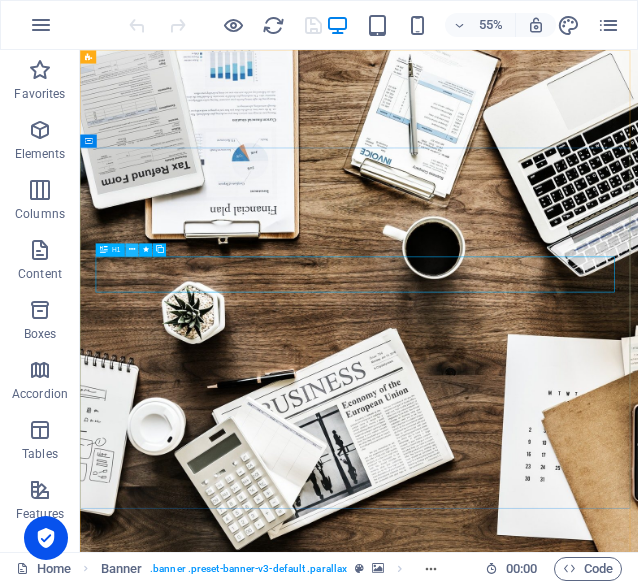 click at bounding box center [132, 250] 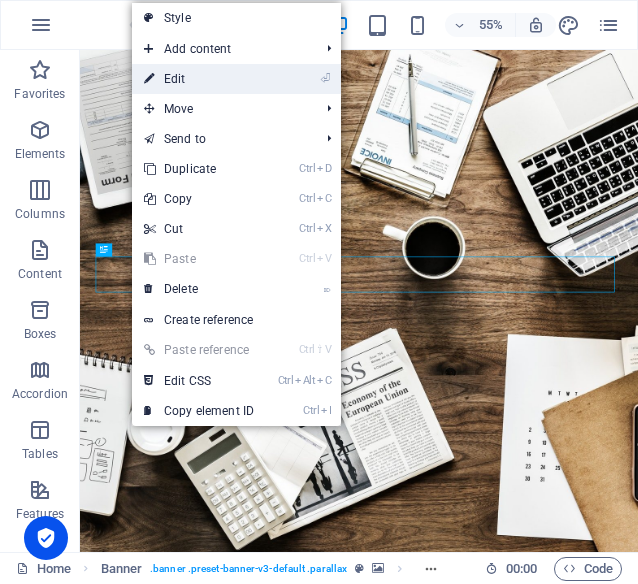 click on "⏎  Edit" at bounding box center [199, 79] 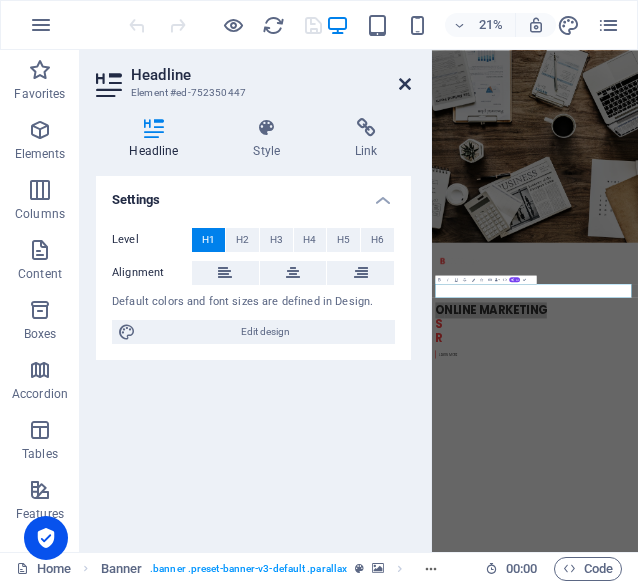 click at bounding box center (405, 84) 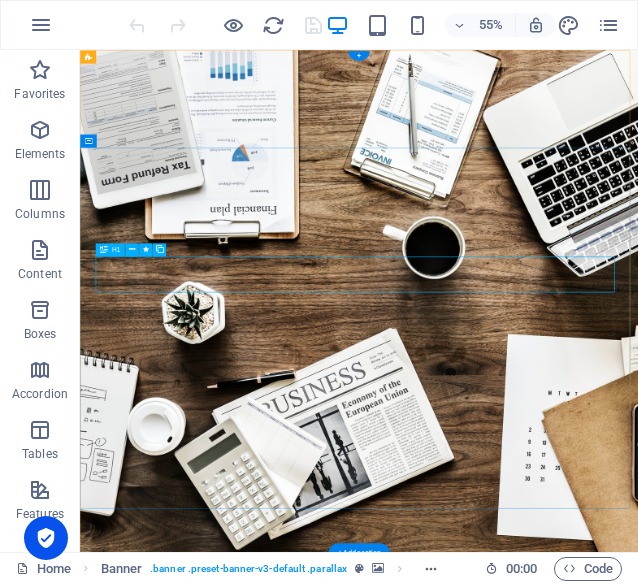 click on "O nline Marketing" at bounding box center (588, 1284) 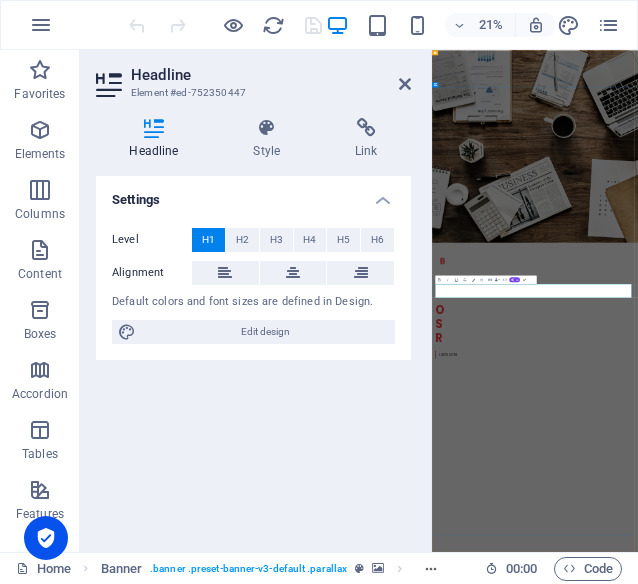 click on "nline Marketing" at bounding box center (733, 1284) 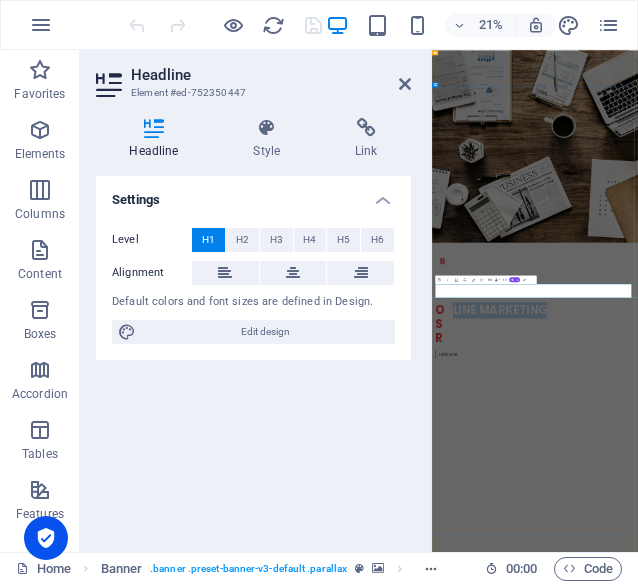 drag, startPoint x: 525, startPoint y: 1177, endPoint x: 981, endPoint y: 1198, distance: 456.4833 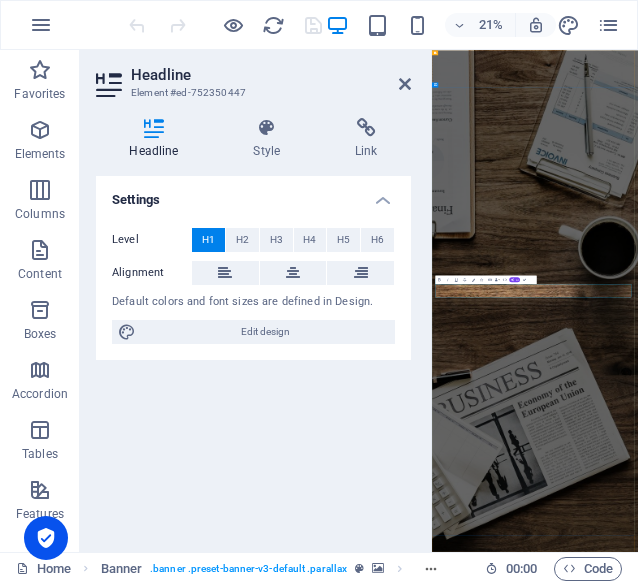 type 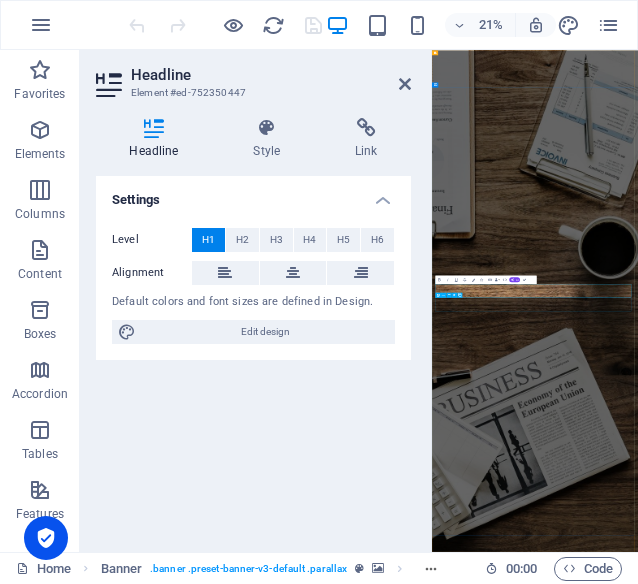 click on "S OCIAL MEDIA MARKETING" at bounding box center [920, 2814] 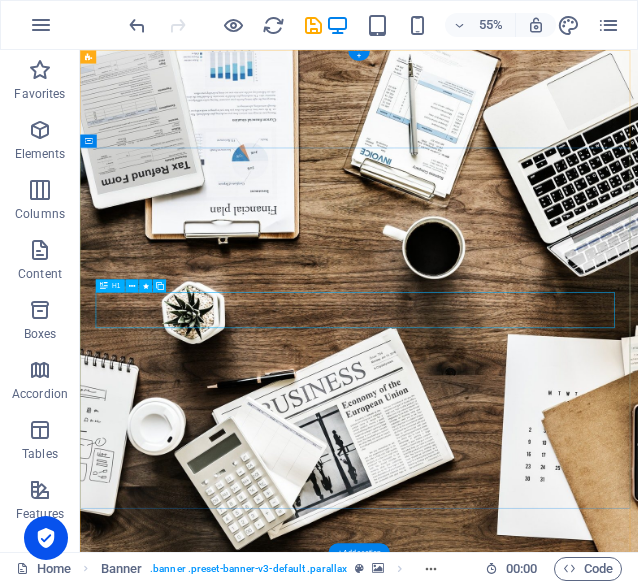 click on "S OCIAL MEDIA MARKETING" at bounding box center (588, 1349) 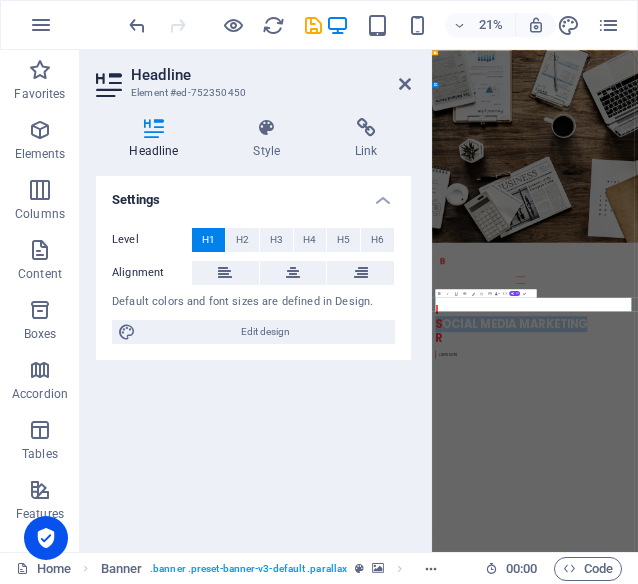 click on "S" at bounding box center [464, 1349] 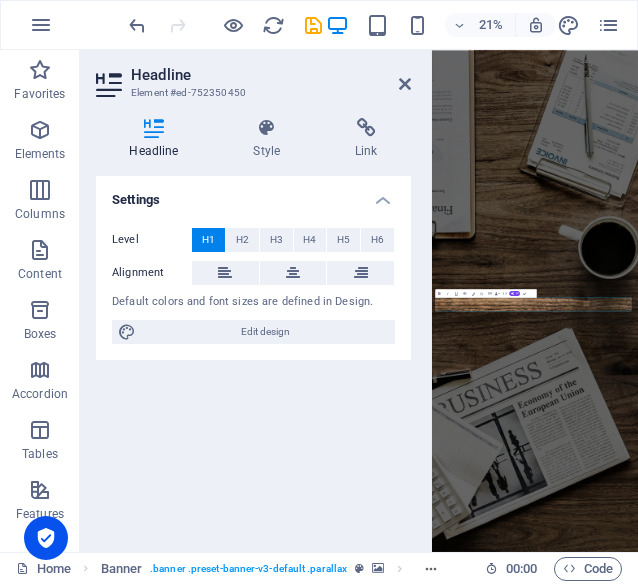 type 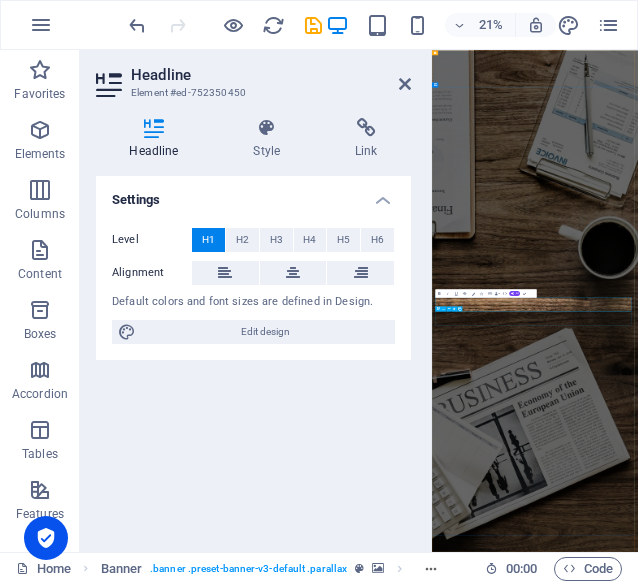 click on "R EVIEW & STATISTICS" at bounding box center (920, 2880) 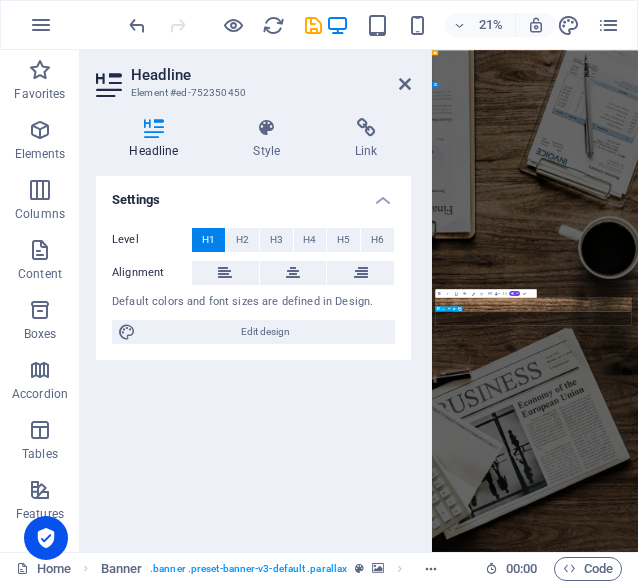 click on "R EVIEW & STATISTICS" at bounding box center (920, 2880) 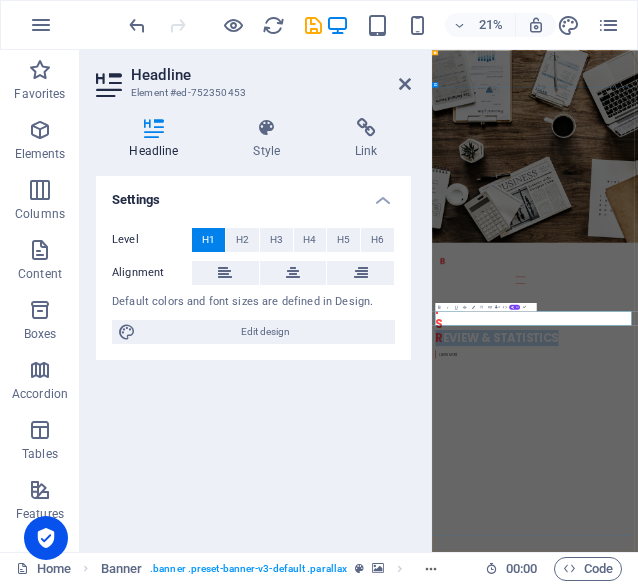click on "EVIEW & STATISTICS" at bounding box center (757, 1415) 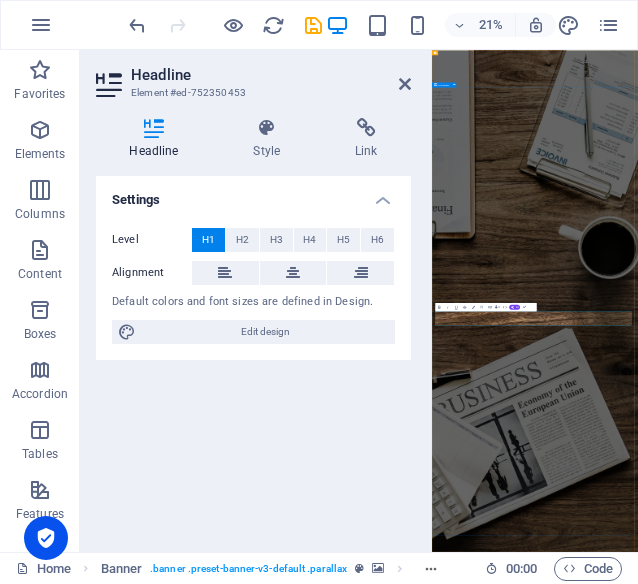 type 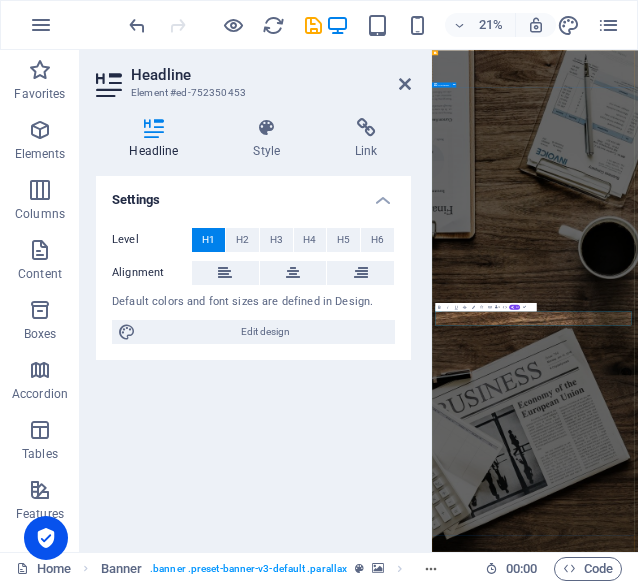 click on "i t lEAD GENERATION S ALES dEVELOPMENT t ELEMARKETING Learn more" at bounding box center (920, 2847) 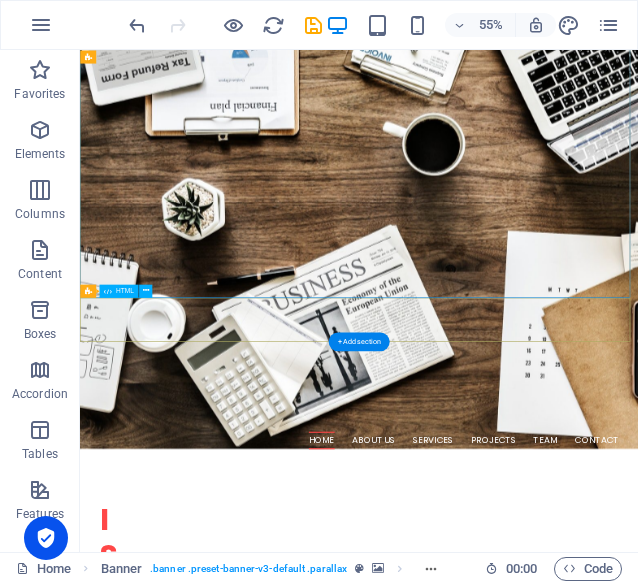 scroll, scrollTop: 384, scrollLeft: 0, axis: vertical 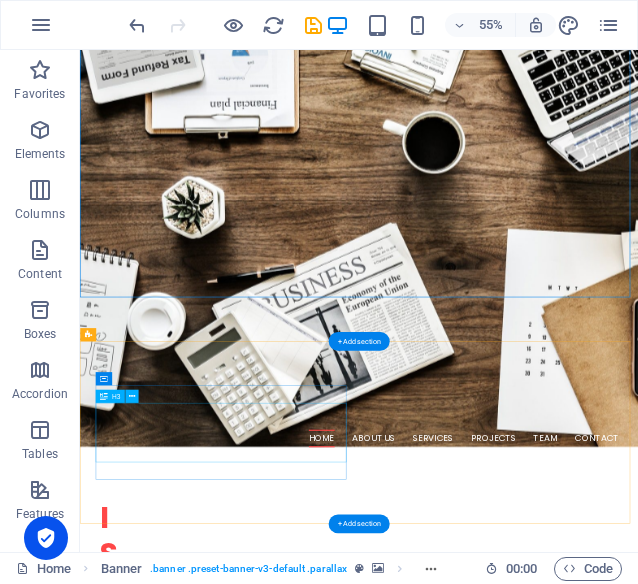 click on "W e are a dynamic team of creative people and Marketing Experts." at bounding box center [324, 1422] 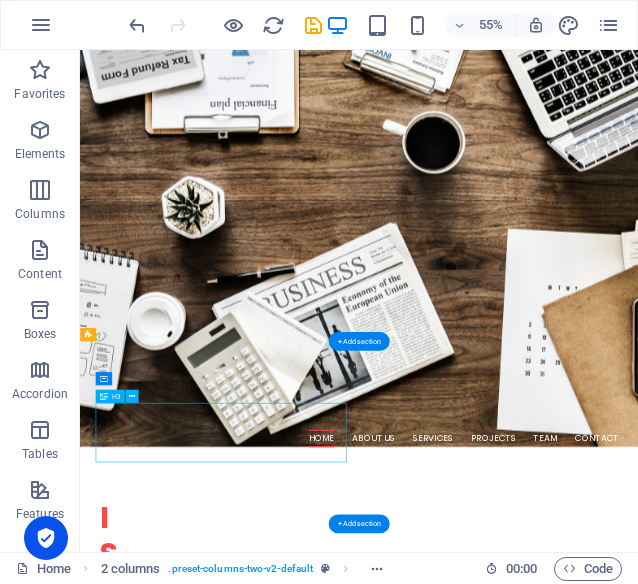 click on "W e are a dynamic team of creative people and Marketing Experts." at bounding box center [324, 1422] 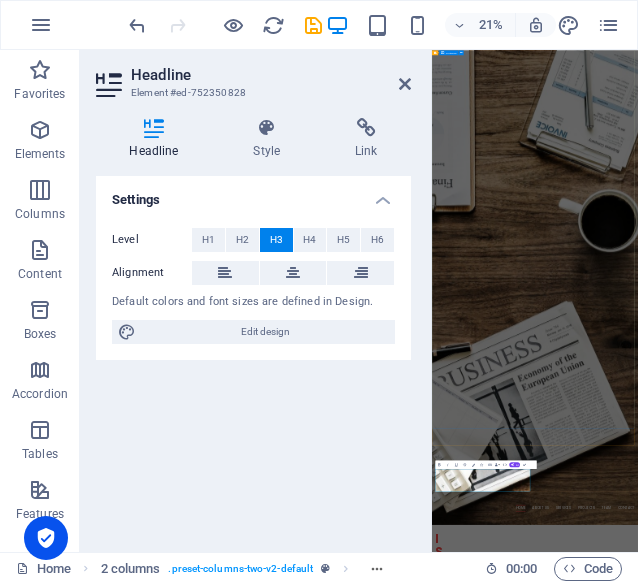scroll, scrollTop: 519, scrollLeft: 0, axis: vertical 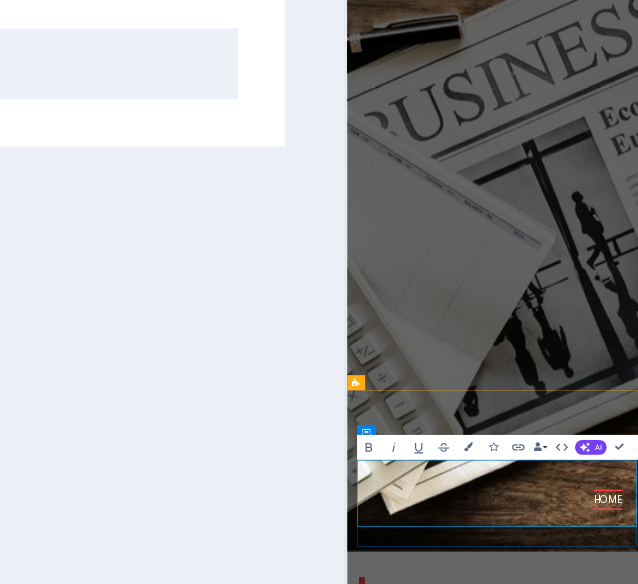 click on "W e are a dynamic team of creative people and Marketing Experts." at bounding box center [591, 1935] 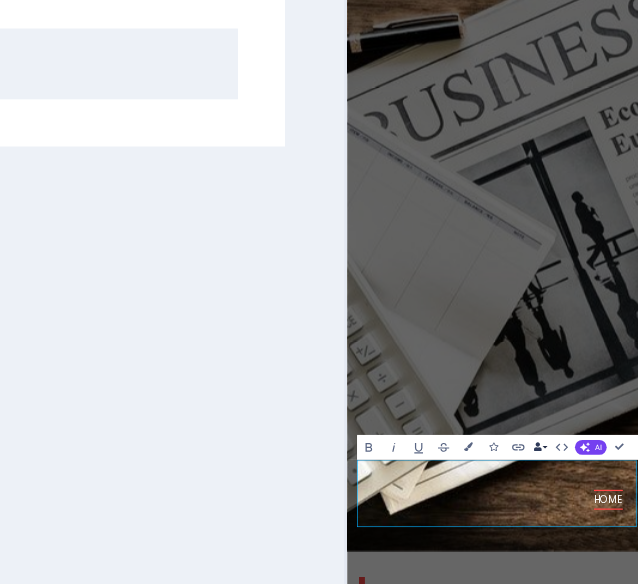 scroll, scrollTop: 487, scrollLeft: 0, axis: vertical 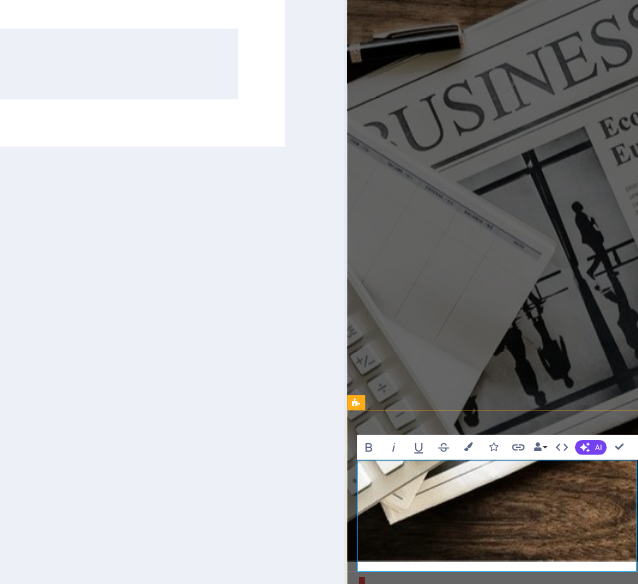 click on "W e Your trusted partner for IT Lead Generation, Sales Development, and Telemarketing – serving clients across the [GEOGRAPHIC_DATA], [GEOGRAPHIC_DATA], and the [GEOGRAPHIC_DATA]." at bounding box center [591, 2007] 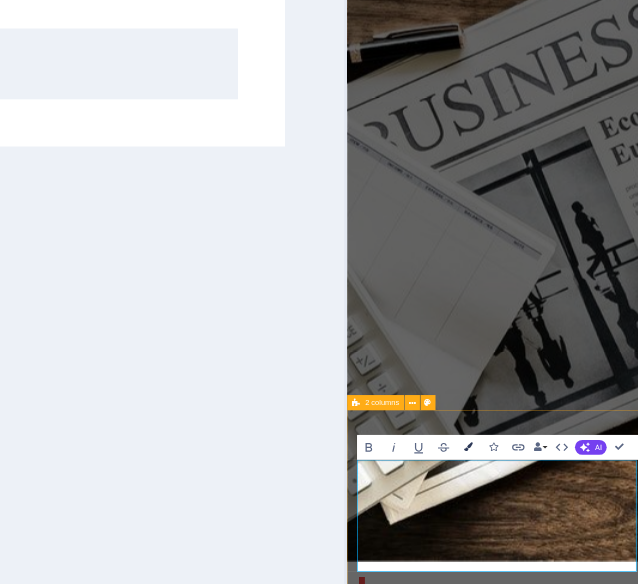 type 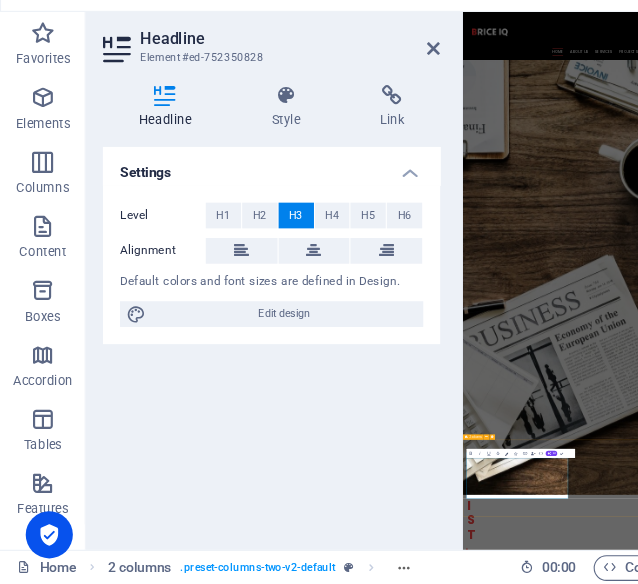 scroll, scrollTop: 0, scrollLeft: 0, axis: both 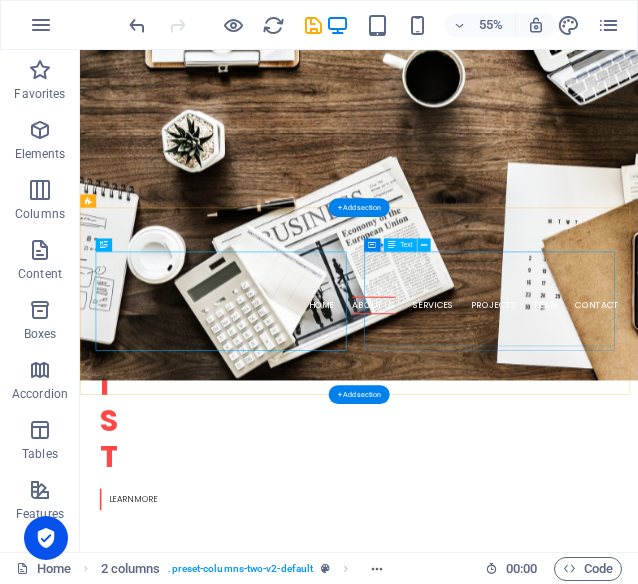click on "Lorem ipsum dolor sit amet, consetetur sadipscing elitr, sed diam nonumy eirmod tempor invidunt ut labore et dolore magna aliquyam erat, sed diam voluptua.  At vero eos et accusam et [PERSON_NAME] duo [PERSON_NAME]. Et otea rebum stet clita kasd gubergren, no sea takimata sanctus est Lorem ipsum dolor sit amet." at bounding box center [324, 1480] 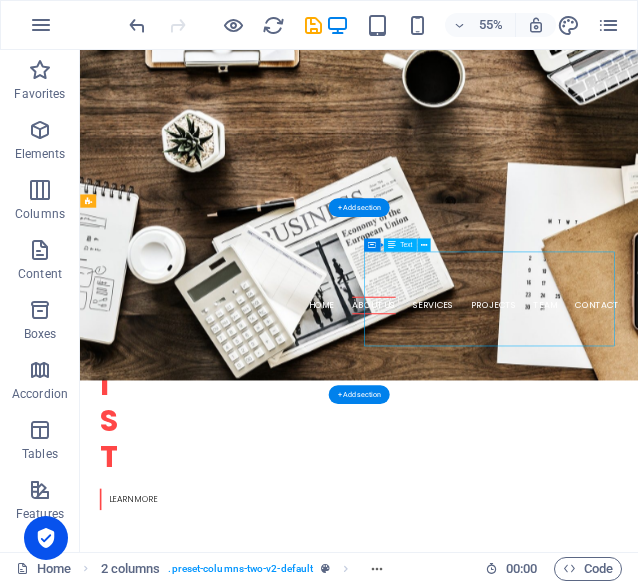 click on "Lorem ipsum dolor sit amet, consetetur sadipscing elitr, sed diam nonumy eirmod tempor invidunt ut labore et dolore magna aliquyam erat, sed diam voluptua.  At vero eos et accusam et [PERSON_NAME] duo [PERSON_NAME]. Et otea rebum stet clita kasd gubergren, no sea takimata sanctus est Lorem ipsum dolor sit amet." at bounding box center (324, 1480) 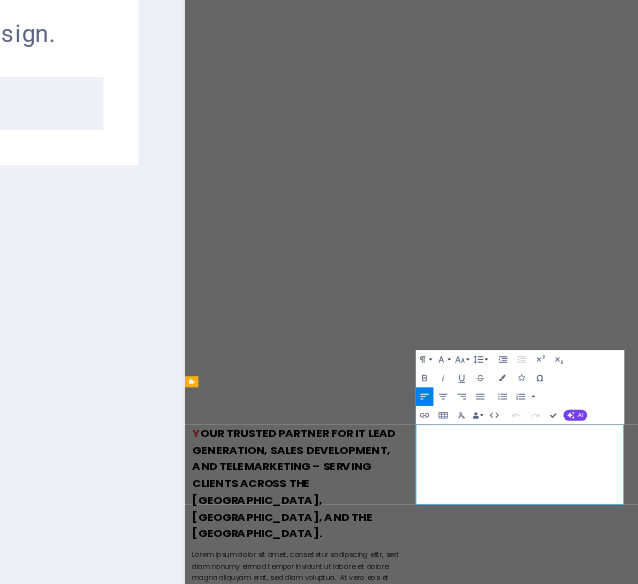 click on "Lorem ipsum dolor sit amet, consetetur sadipscing elitr, sed diam nonumy eirmod tempor invidunt ut labore et dolore magna aliquyam erat, sed diam voluptua.  At vero eos et accusam et [PERSON_NAME] duo [PERSON_NAME]." at bounding box center [428, 1723] 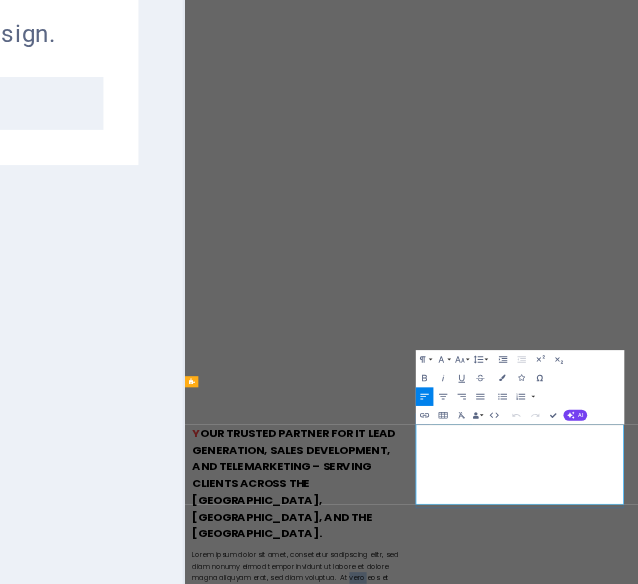 click on "Lorem ipsum dolor sit amet, consetetur sadipscing elitr, sed diam nonumy eirmod tempor invidunt ut labore et dolore magna aliquyam erat, sed diam voluptua.  At vero eos et accusam et [PERSON_NAME] duo [PERSON_NAME]." at bounding box center (428, 1723) 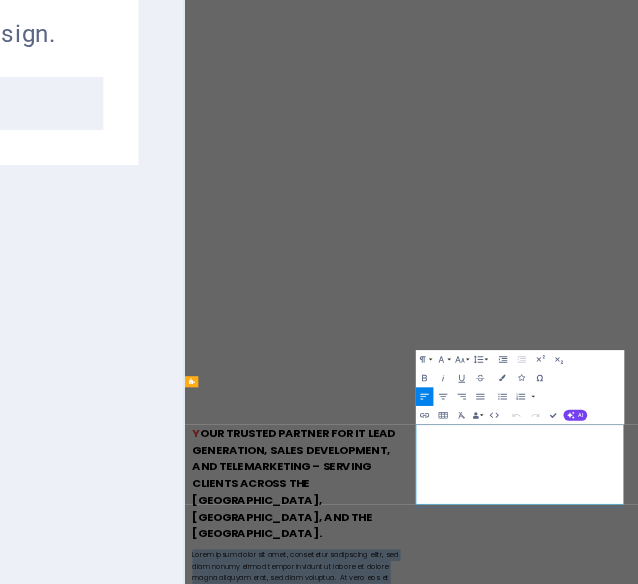 click on "Lorem ipsum dolor sit amet, consetetur sadipscing elitr, sed diam nonumy eirmod tempor invidunt ut labore et dolore magna aliquyam erat, sed diam voluptua.  At vero eos et accusam et [PERSON_NAME] duo [PERSON_NAME]." at bounding box center [428, 1723] 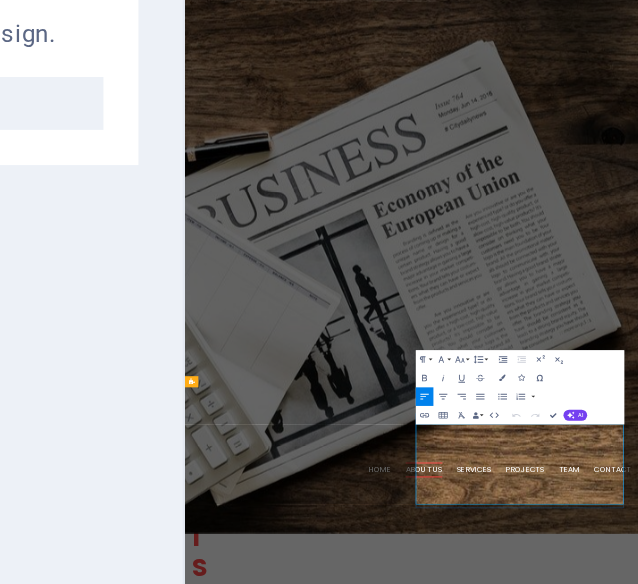 click on "Et otea rebum stet clita kasd gubergren, no sea takimata sanctus est Lorem ipsum dolor sit amet." at bounding box center [428, 2530] 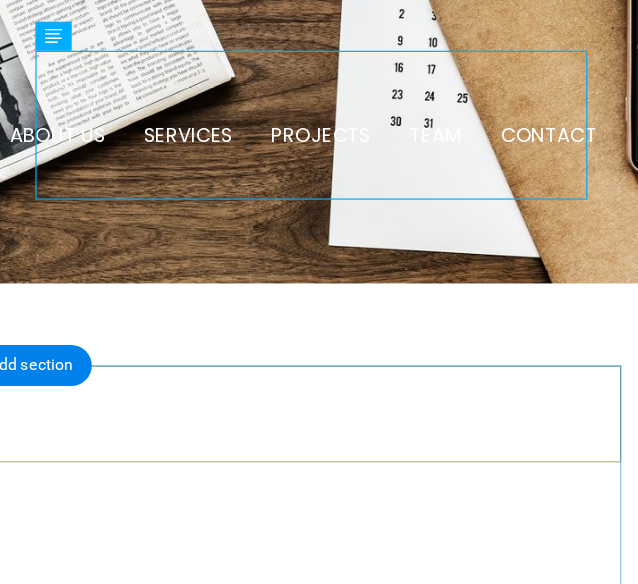 scroll, scrollTop: 598, scrollLeft: 0, axis: vertical 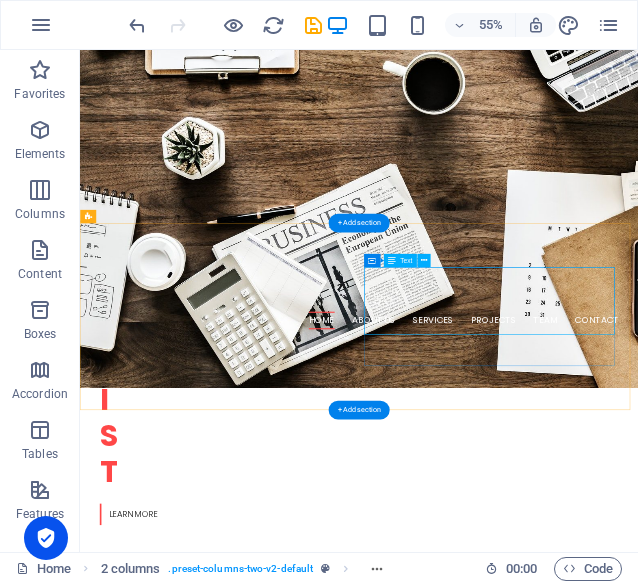 click on "Since [DATE], [PERSON_NAME] has specialized in delivering intelligent, results-driven sales solutions for IT and technology companies. From identifying the right prospects to nurturing quality leads, we help you scale revenue and dominate your target markets." at bounding box center [324, 1483] 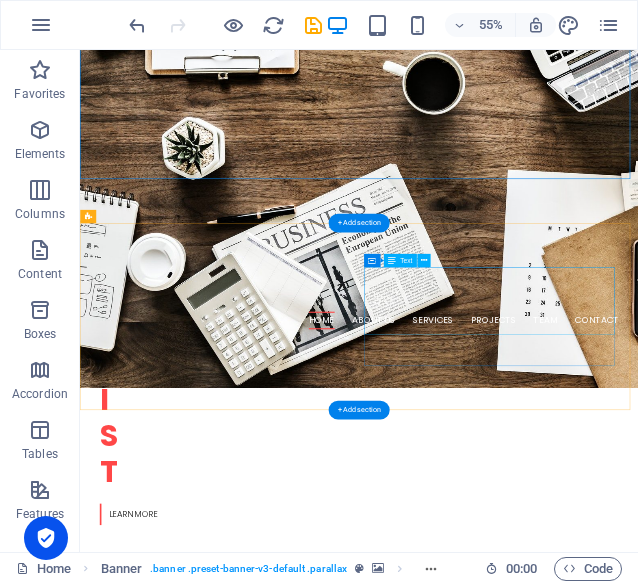 click on "Since [DATE], [PERSON_NAME] has specialized in delivering intelligent, results-driven sales solutions for IT and technology companies. From identifying the right prospects to nurturing quality leads, we help you scale revenue and dominate your target markets." at bounding box center [324, 1483] 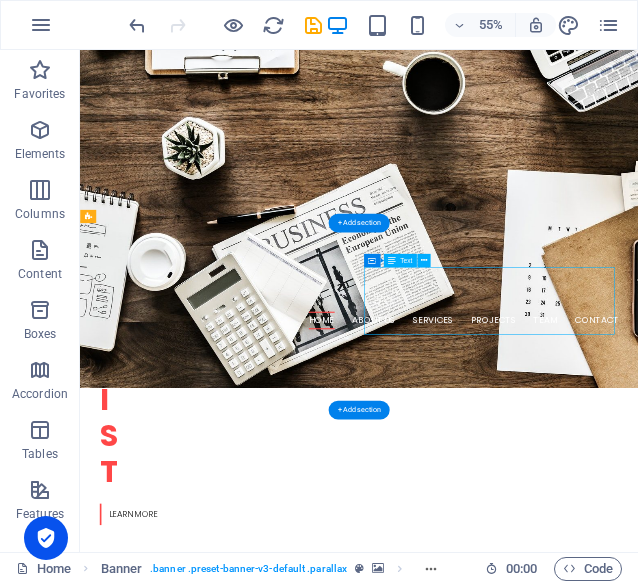 click on "Since [DATE], [PERSON_NAME] has specialized in delivering intelligent, results-driven sales solutions for IT and technology companies. From identifying the right prospects to nurturing quality leads, we help you scale revenue and dominate your target markets." at bounding box center [324, 1483] 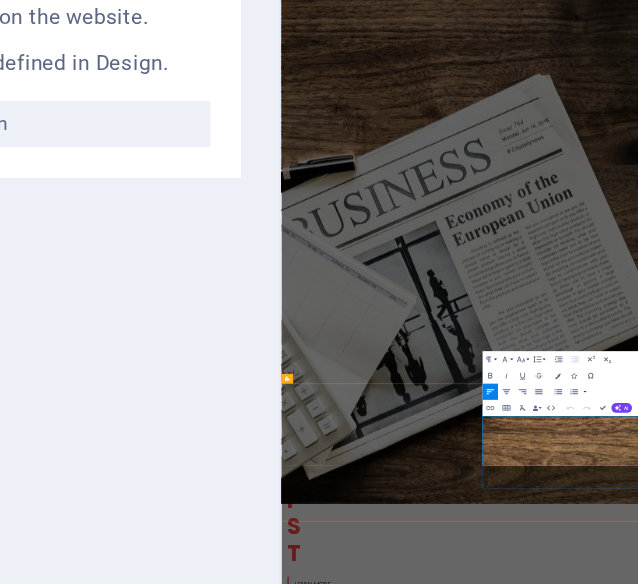 scroll, scrollTop: 596, scrollLeft: 0, axis: vertical 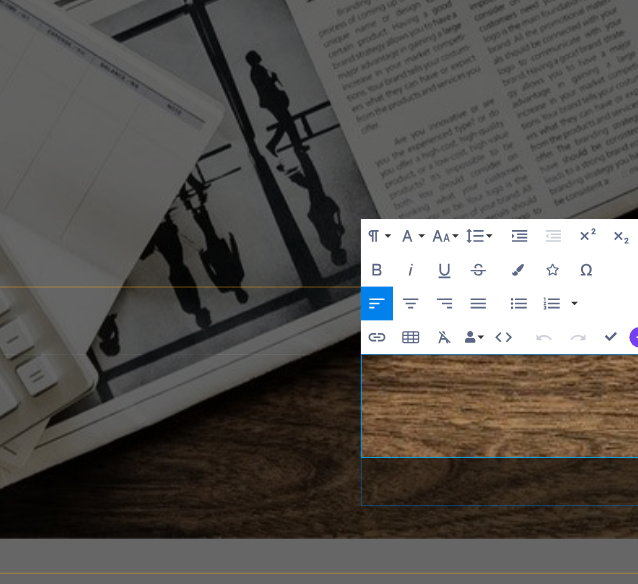 click on "Since [DATE], [PERSON_NAME] has specialized in delivering intelligent, results-driven sales solutions for IT and technology companies. From identifying the right prospects to nurturing quality leads, we help you scale revenue and dominate your target markets." at bounding box center [186, 1650] 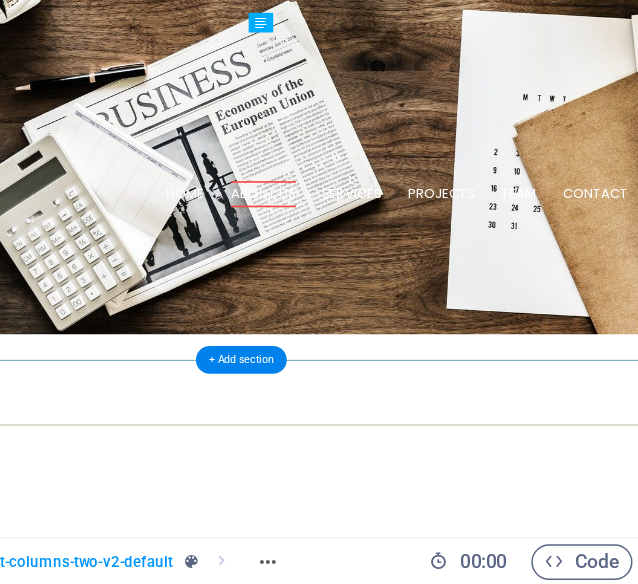 scroll, scrollTop: 696, scrollLeft: 0, axis: vertical 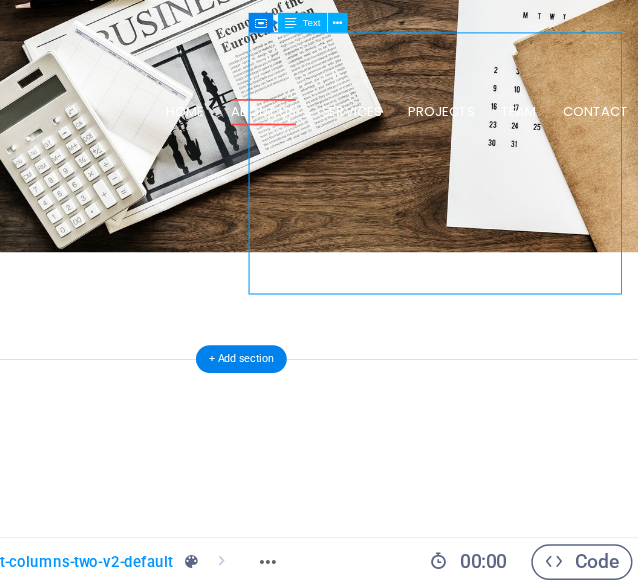 click on "Since [DATE], [PERSON_NAME] has specialized in delivering intelligent, results-driven sales solutions for IT and technology companies. From identifying the right prospects to nurturing quality leads, we help you scale revenue and dominate your target markets. Why BriceIQ? 💡 Tech-Savvy Sales Experts 🌍 Global Reach with Local Presence 📈 Proven Track Record in B2B Pipeline Growth" at bounding box center [70, 1223] 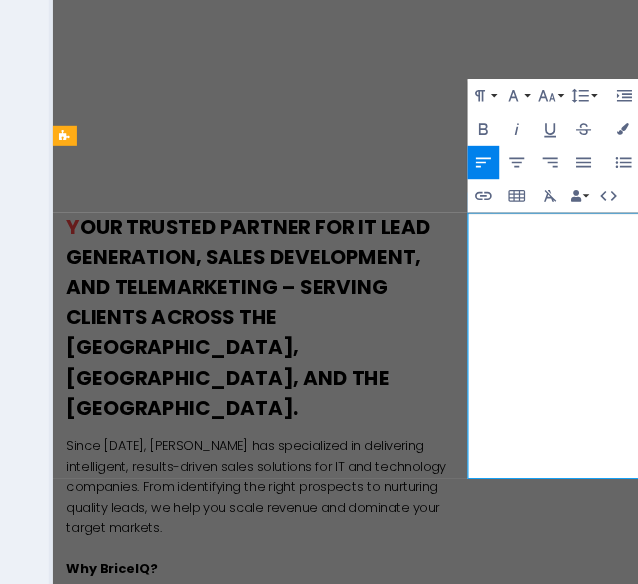 click on "📈 Proven Track Record in B2B Pipeline Growth" at bounding box center [304, 1066] 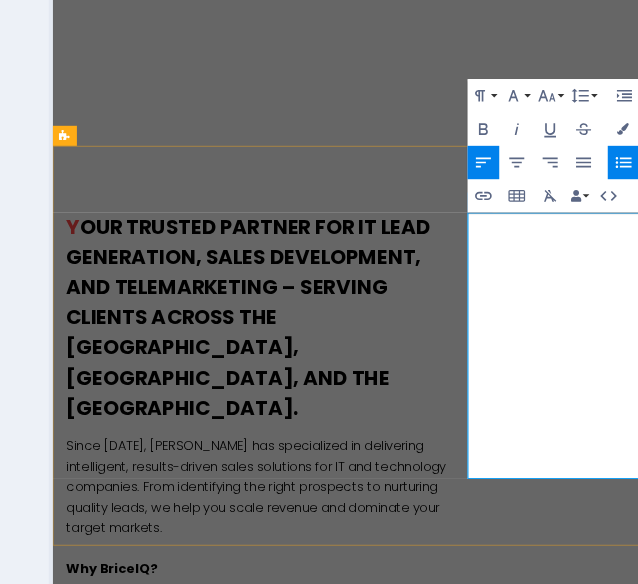 click on "📈 Proven Track Record in B2B Pipeline Growth" at bounding box center (304, 1066) 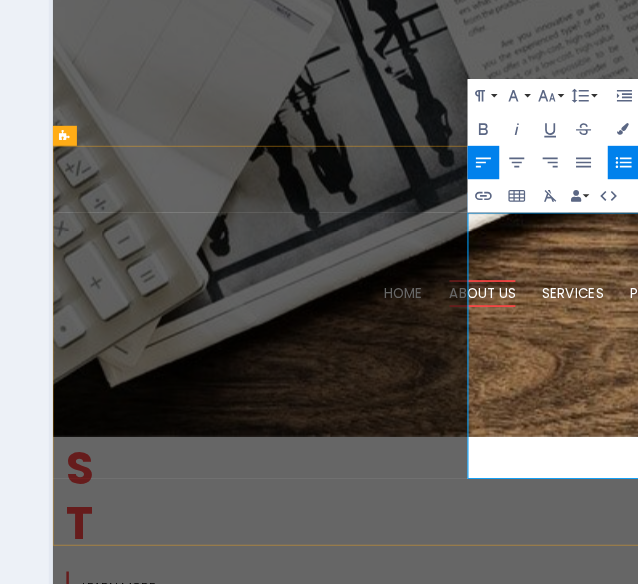 click on "💡 Tech-Savvy Sales Experts" at bounding box center (304, 1677) 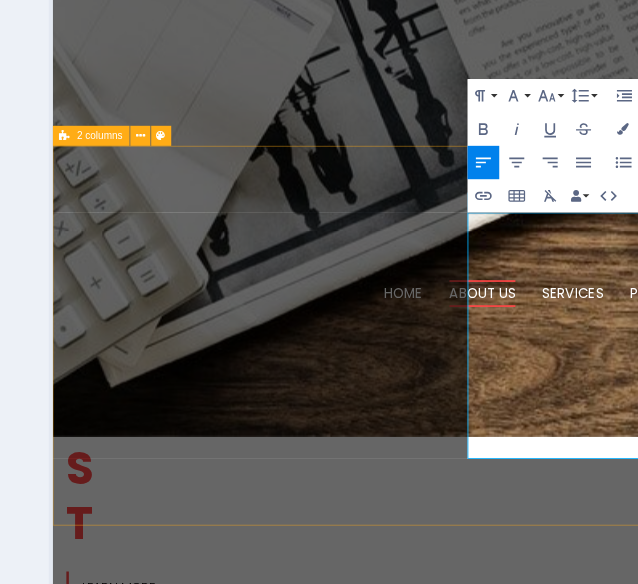 click on "y our trusted partner for IT Lead Generation, Sales Development, and Telemarketing – serving clients across the [GEOGRAPHIC_DATA], [GEOGRAPHIC_DATA], and [GEOGRAPHIC_DATA]. Since [DATE], [PERSON_NAME] has specialized in delivering intelligent, results-driven sales solutions for IT and technology companies. From identifying the right prospects to nurturing quality leads, we help you scale revenue and dominate your target markets. Why BriceIQ? 💡 Tech-Savvy Sales Experts 🌍 Global Reach with Local Presence 📈 Proven Track Record in B2B Pipeline Growth" at bounding box center [540, 1494] 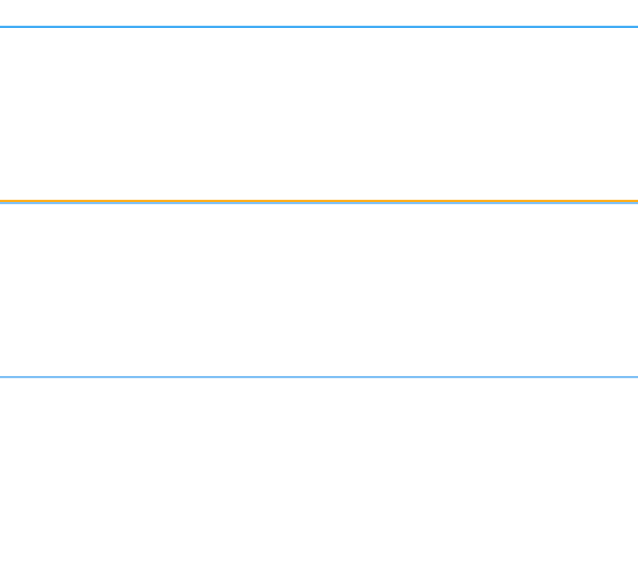 click on "O ur Services" at bounding box center (-832, 943) 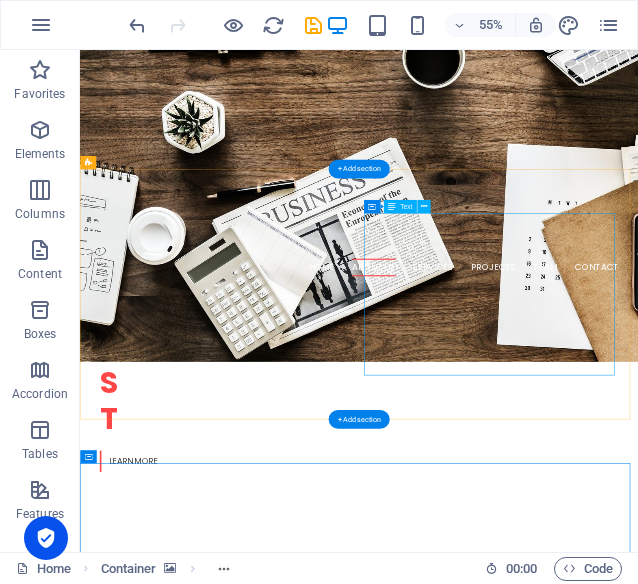 click on "Since [DATE], [PERSON_NAME] has specialized in delivering intelligent, results-driven sales solutions for IT and technology companies. From identifying the right prospects to nurturing quality leads, we help you scale revenue and dominate your target markets. Why BriceIQ? 💡 Tech-Savvy Sales Experts 🌍 Global Reach with Local Presence 📈 Proven Track Record in B2B Pipeline Growth" at bounding box center (324, 1471) 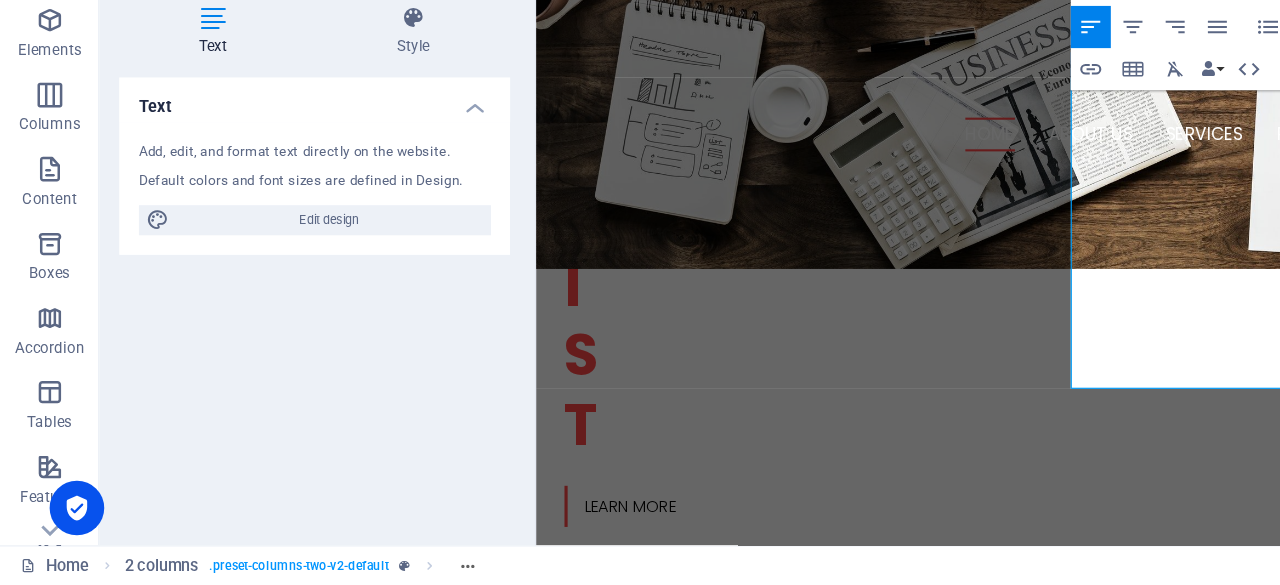 scroll, scrollTop: 0, scrollLeft: 0, axis: both 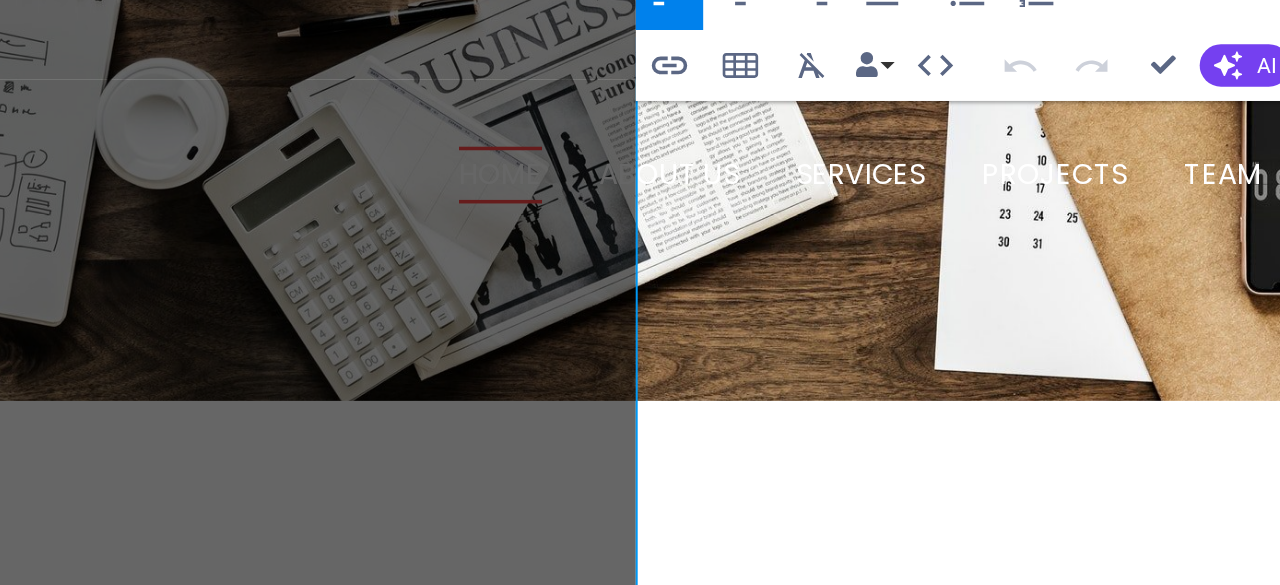 click on "🌍 Global Reach with Local Presence" at bounding box center (-10, 1119) 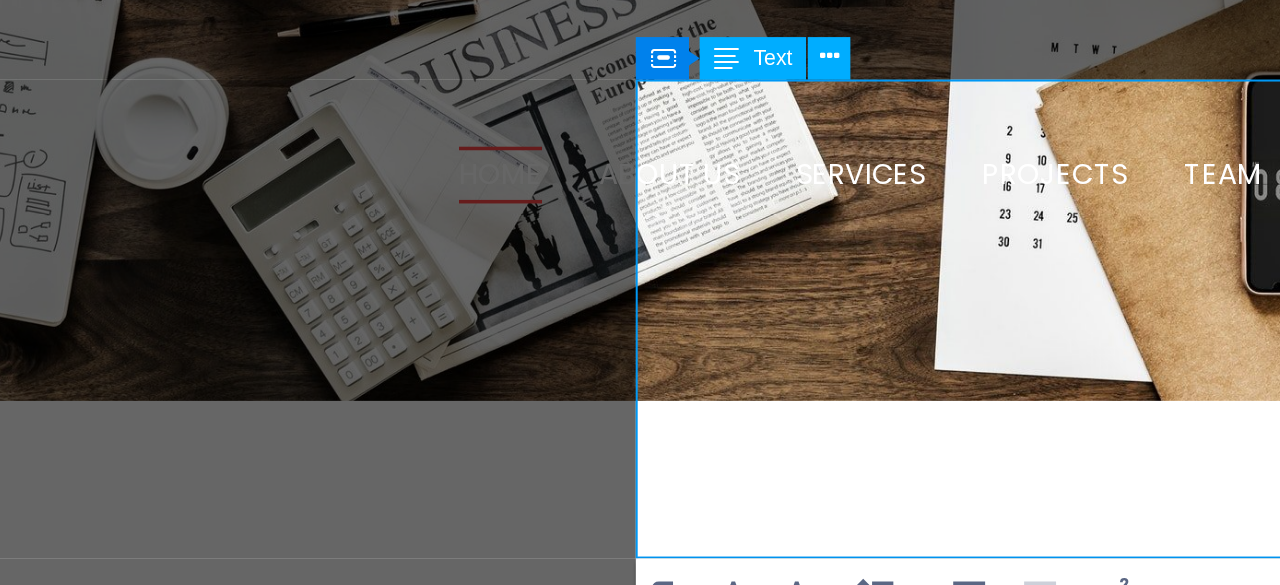 click on "📈 Proven Track Record in B2B Pipeline Growth" at bounding box center (-18, 1144) 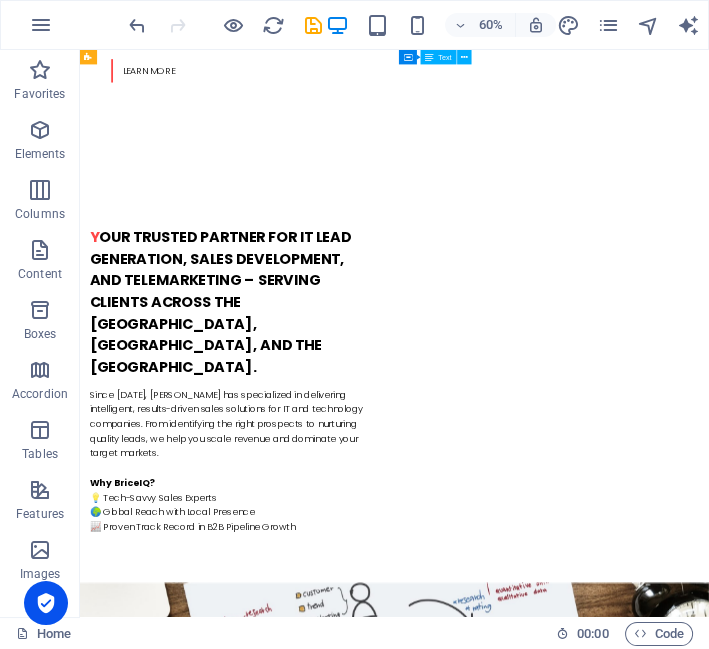 scroll, scrollTop: 1441, scrollLeft: 0, axis: vertical 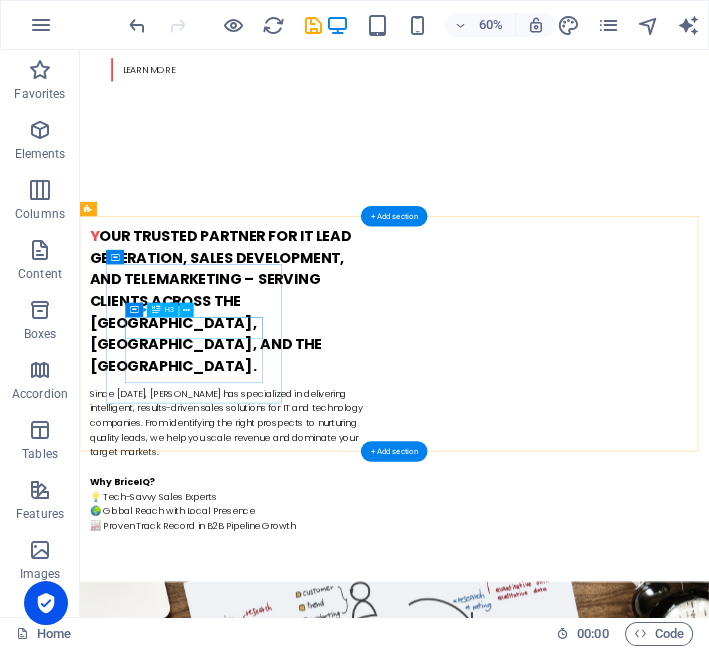 click on "Analytics" at bounding box center (242, 1859) 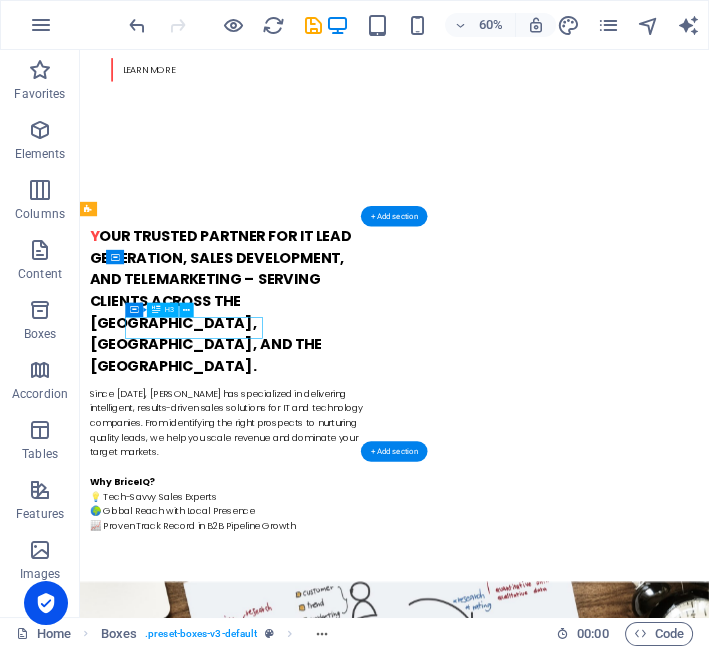 click on "Analytics" at bounding box center [242, 1859] 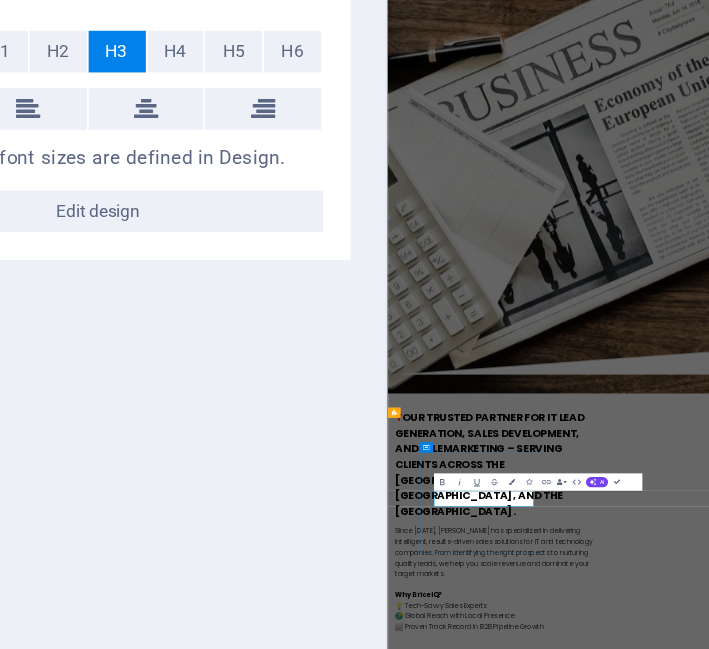 scroll, scrollTop: 1439, scrollLeft: 0, axis: vertical 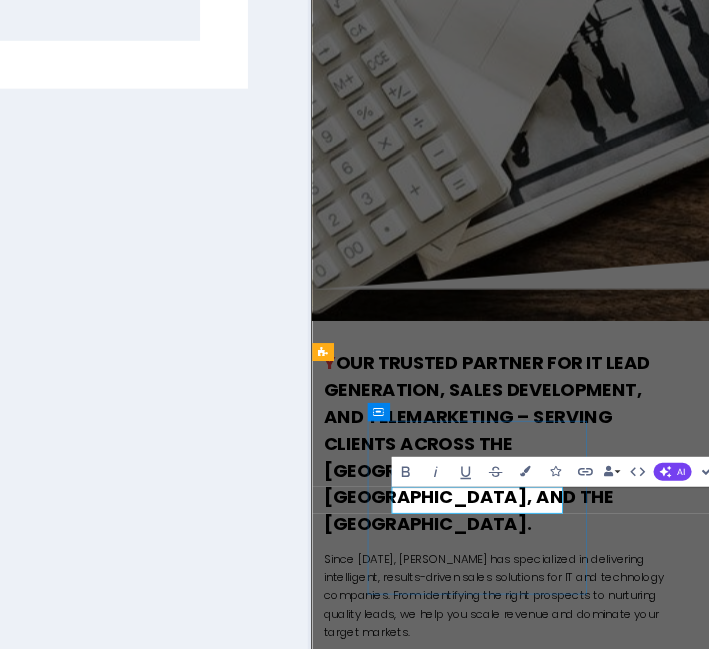 click on "Analytics" at bounding box center [472, 2263] 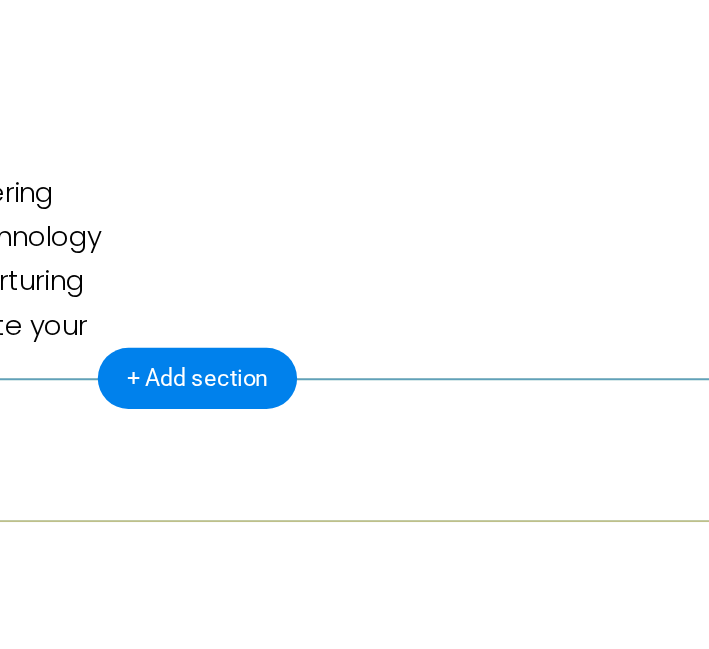 scroll, scrollTop: 1431, scrollLeft: 0, axis: vertical 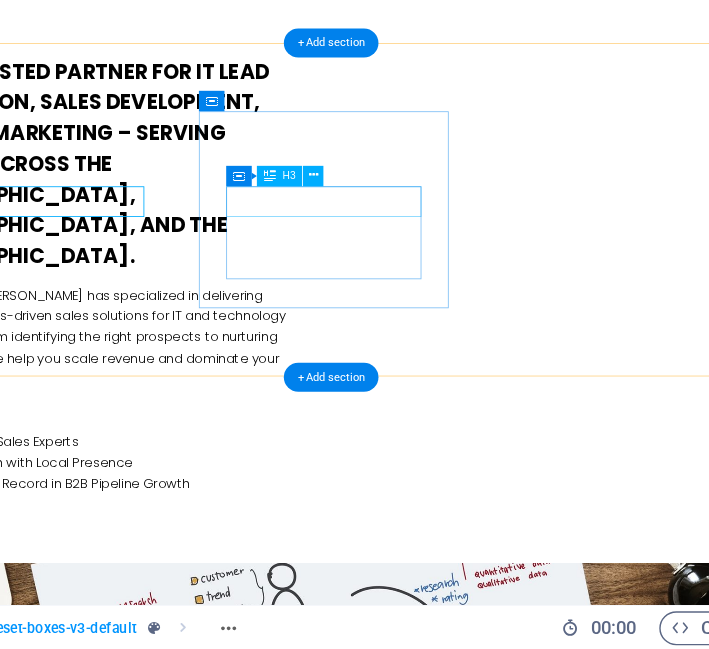 click on "Strategies" at bounding box center (47, 1863) 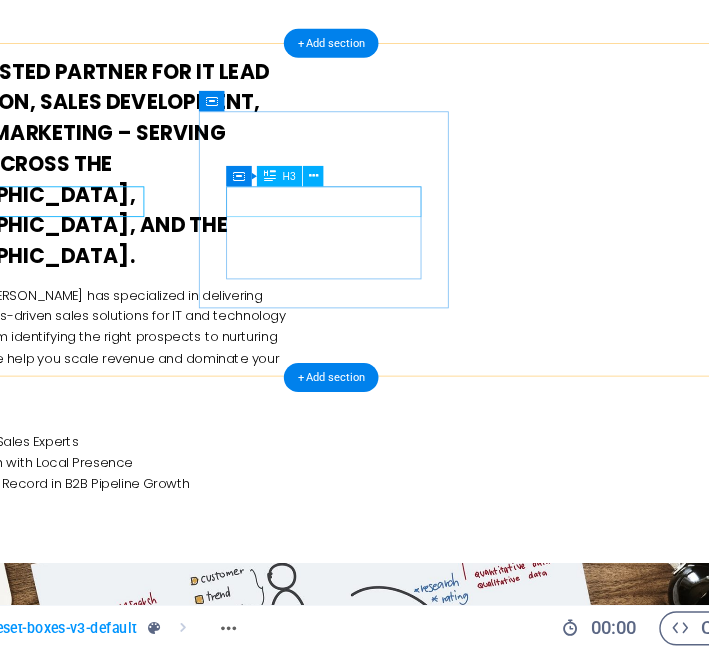 click on "Strategies" at bounding box center [47, 1863] 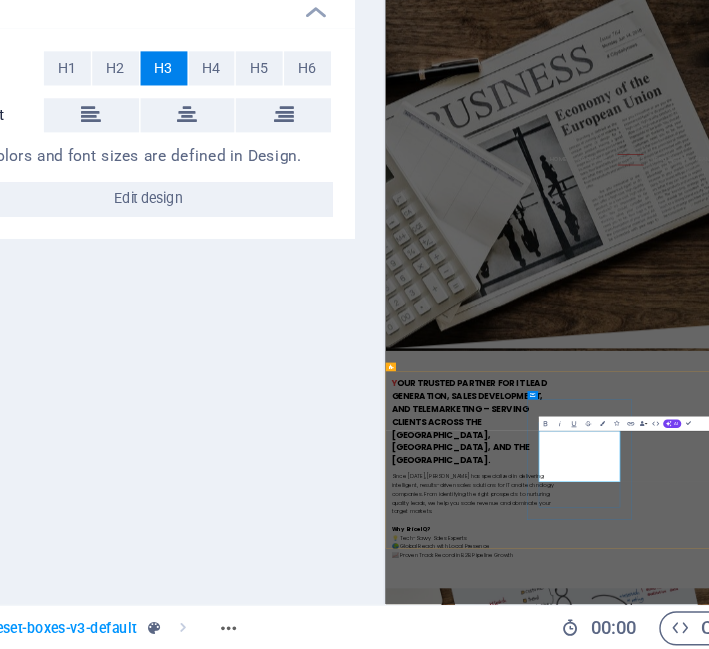 drag, startPoint x: 1017, startPoint y: 1705, endPoint x: 860, endPoint y: 1658, distance: 163.88411 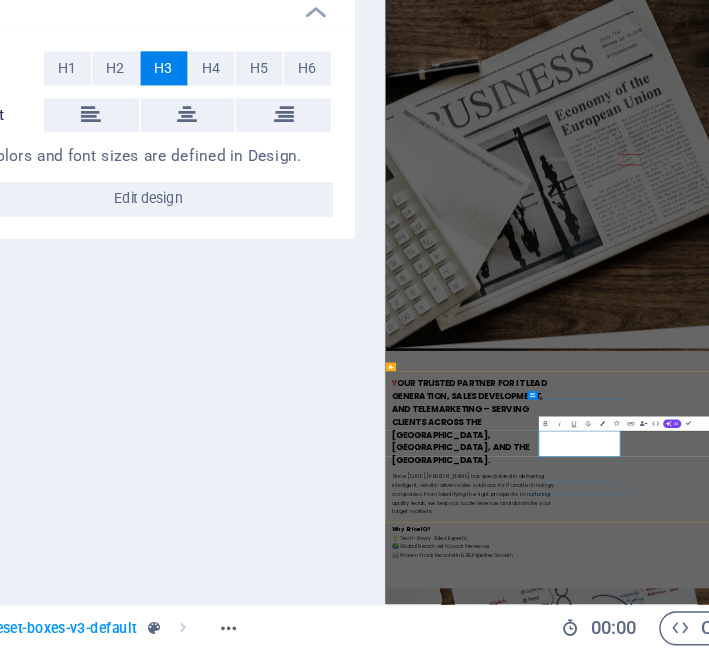 click on "Sales Development" at bounding box center [546, 3204] 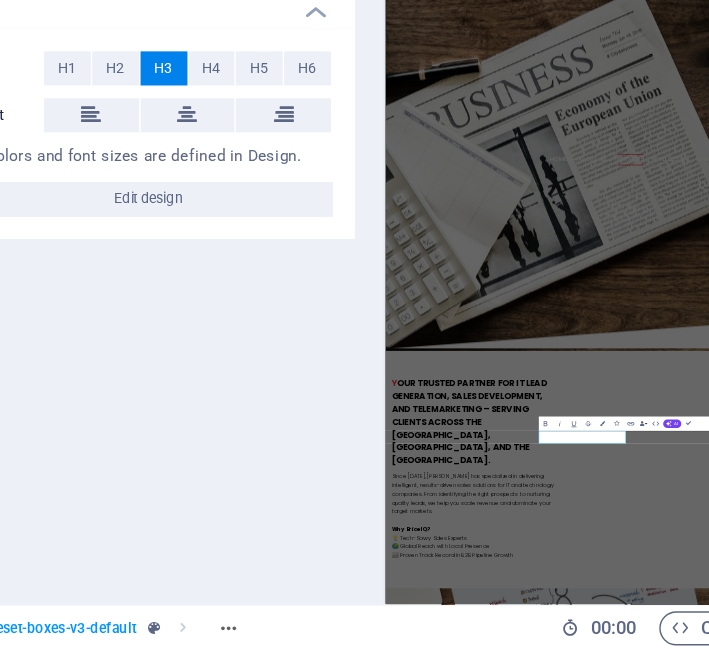 type 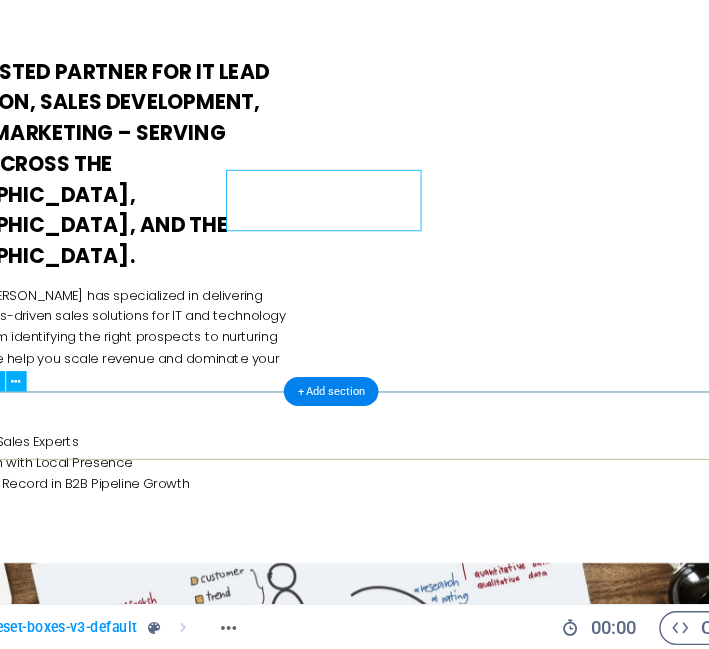 scroll, scrollTop: 1450, scrollLeft: 0, axis: vertical 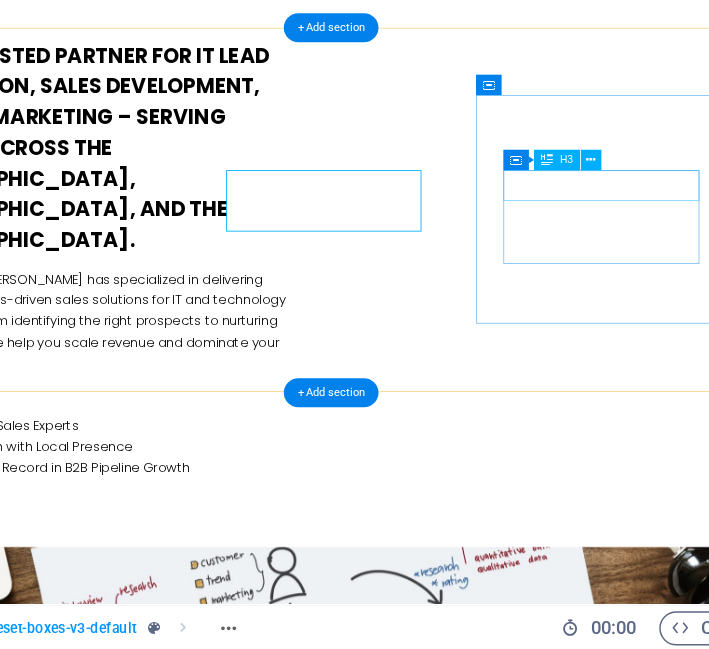 click on "Great Results" at bounding box center [47, 2128] 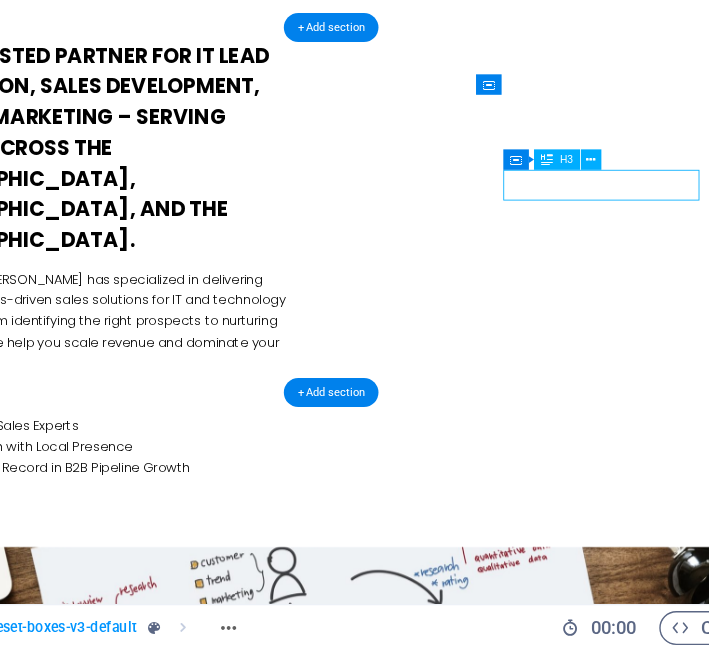 click on "Great Results" at bounding box center (47, 2128) 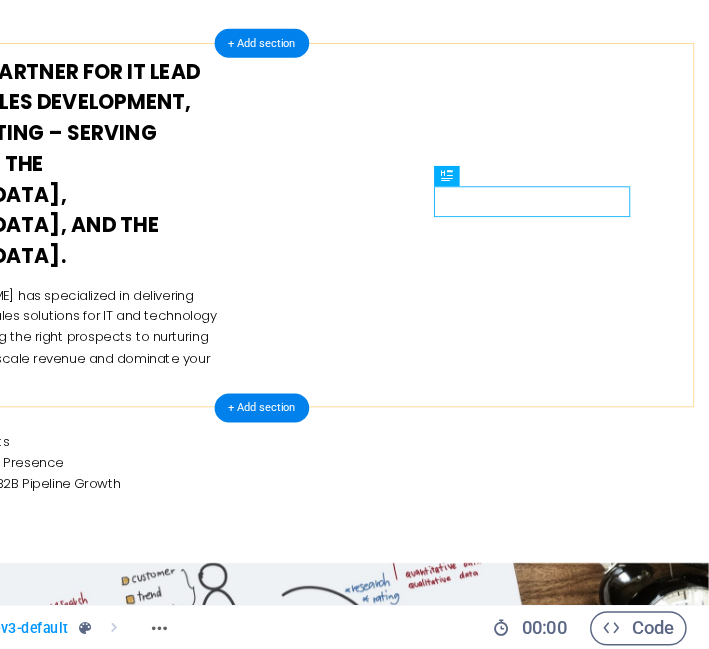 scroll, scrollTop: 0, scrollLeft: 0, axis: both 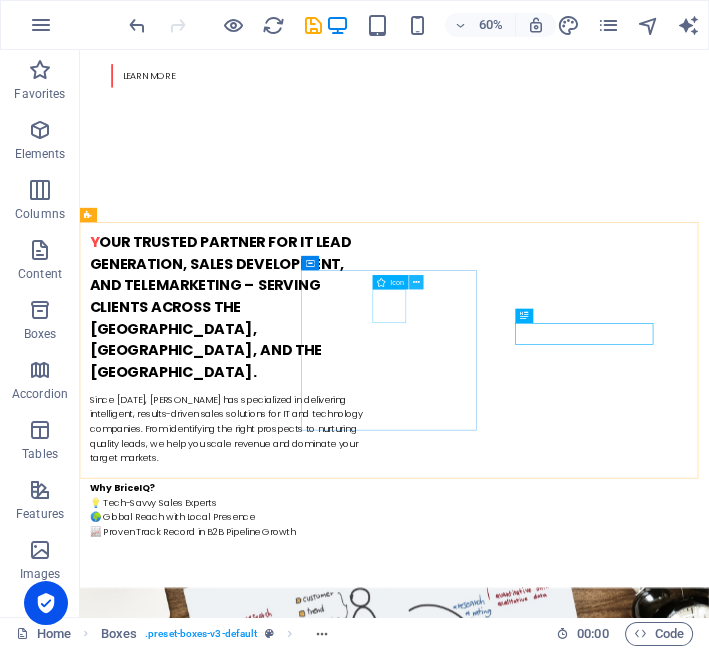 click at bounding box center (417, 282) 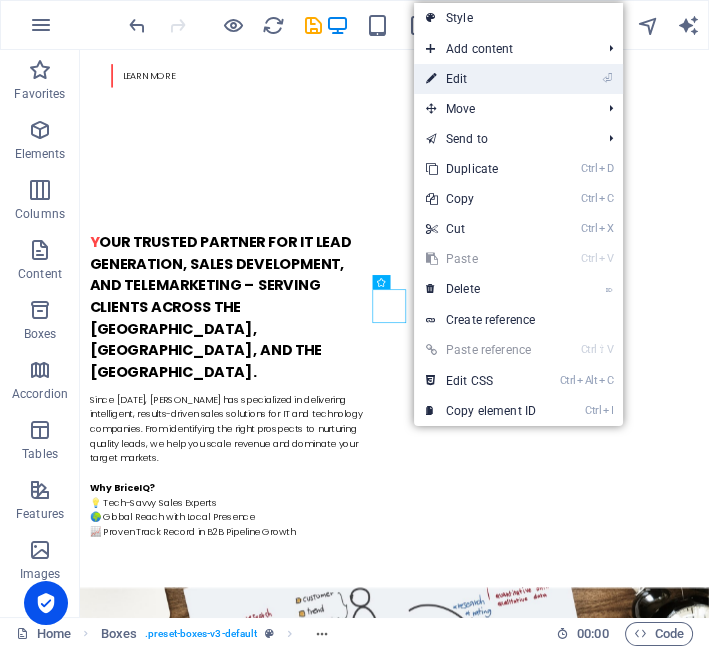 click on "⏎  Edit" at bounding box center [518, 79] 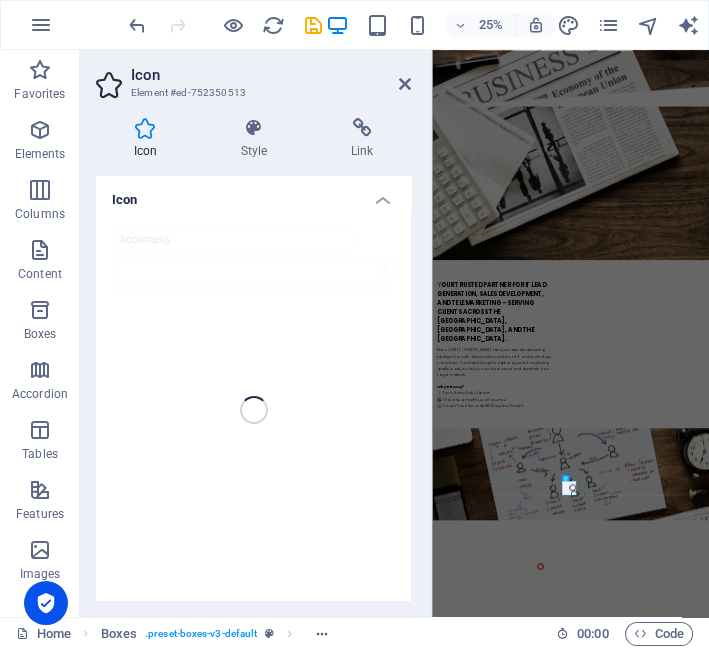 click on "Icon Element #ed-752350513" at bounding box center [253, 76] 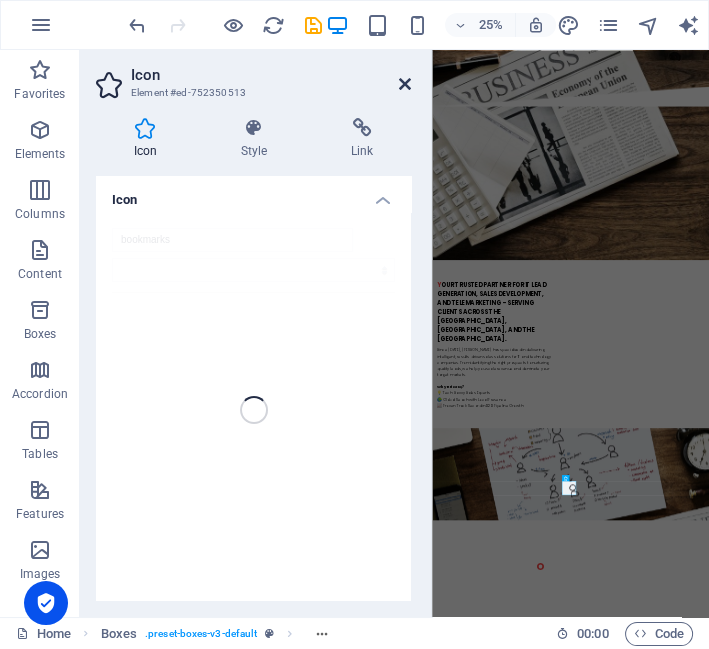 click at bounding box center [405, 84] 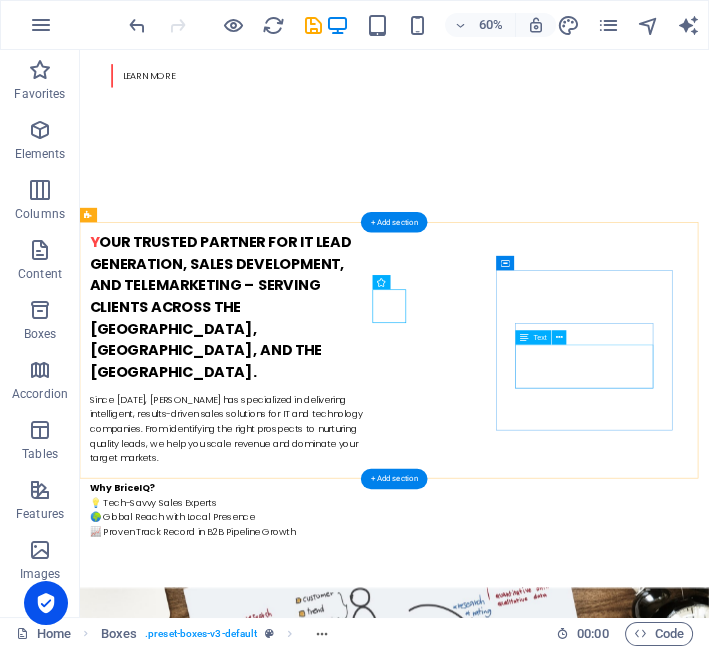 click on "Lorem ipsum dolor sit amet, consectetur adipisicing elit. Veritatis, dolorem!" at bounding box center (242, 2453) 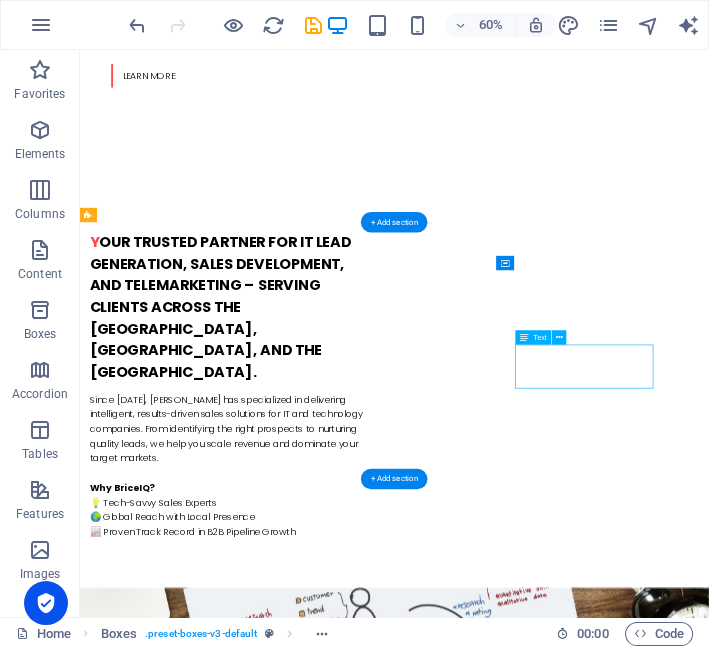click on "Lorem ipsum dolor sit amet, consectetur adipisicing elit. Veritatis, dolorem!" at bounding box center [242, 2453] 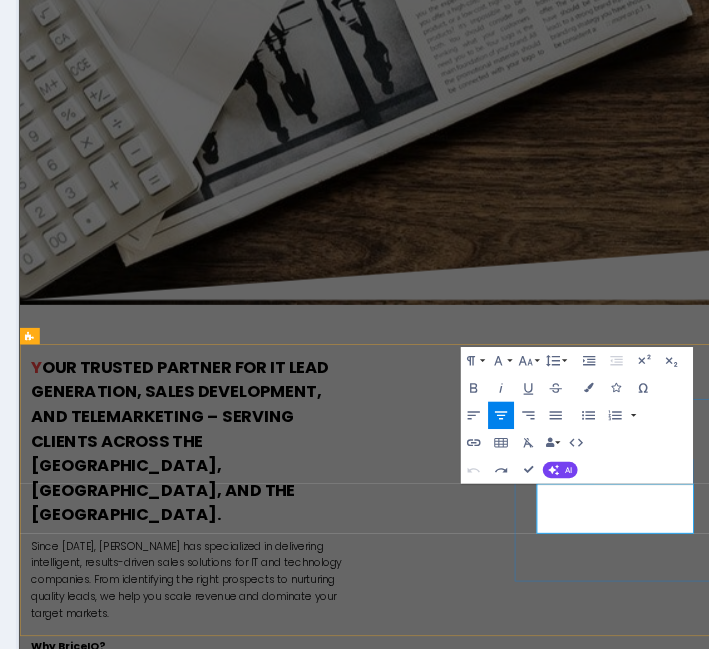 click on "Lorem ipsum dolor sit amet, consectetur adipisicing elit. Veritatis, dolorem!" at bounding box center [180, 2969] 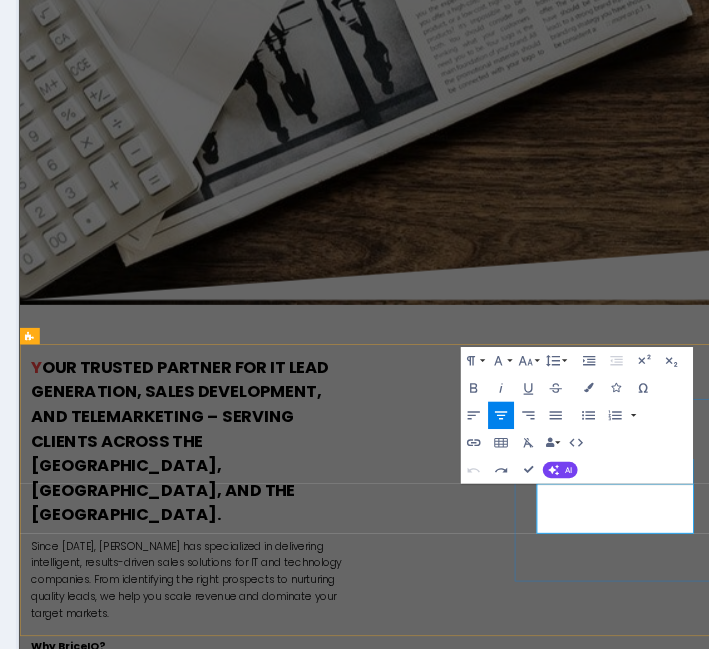 drag, startPoint x: 973, startPoint y: 1122, endPoint x: 649, endPoint y: -257, distance: 1416.5511 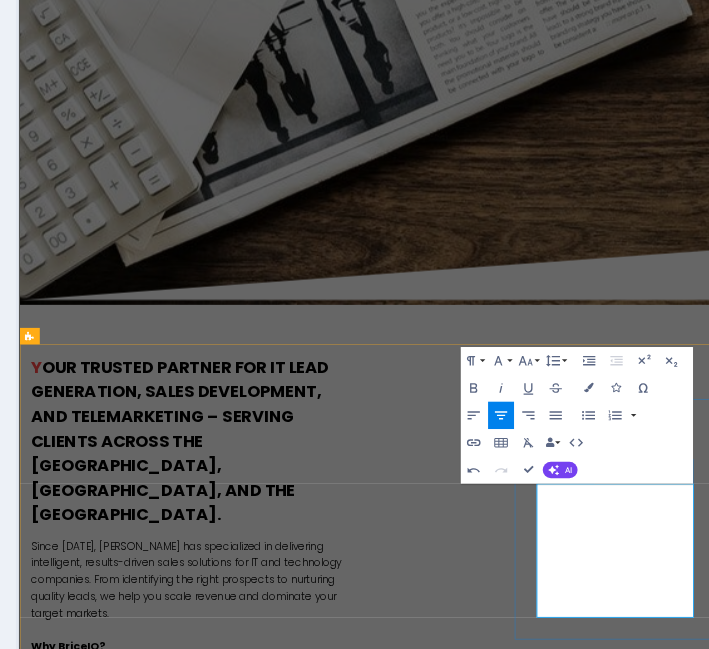 scroll, scrollTop: 506, scrollLeft: 0, axis: vertical 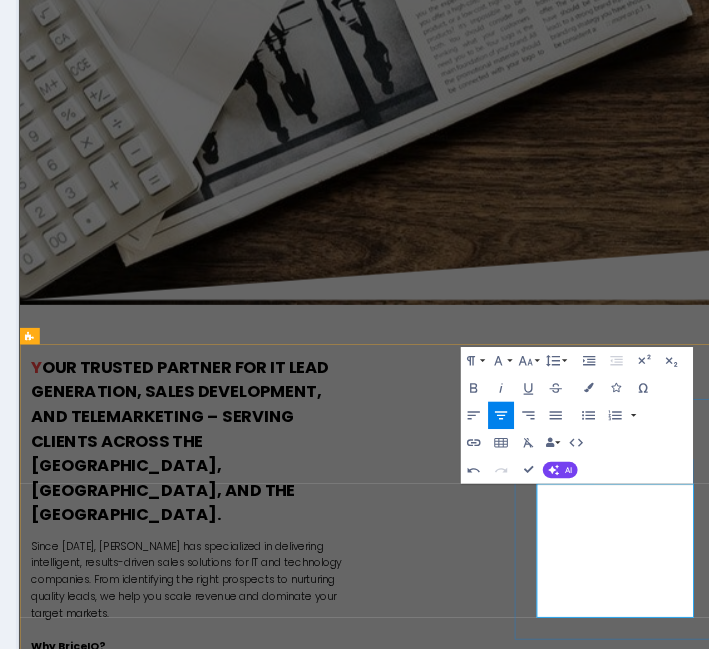 click on "L" at bounding box center [180, 2944] 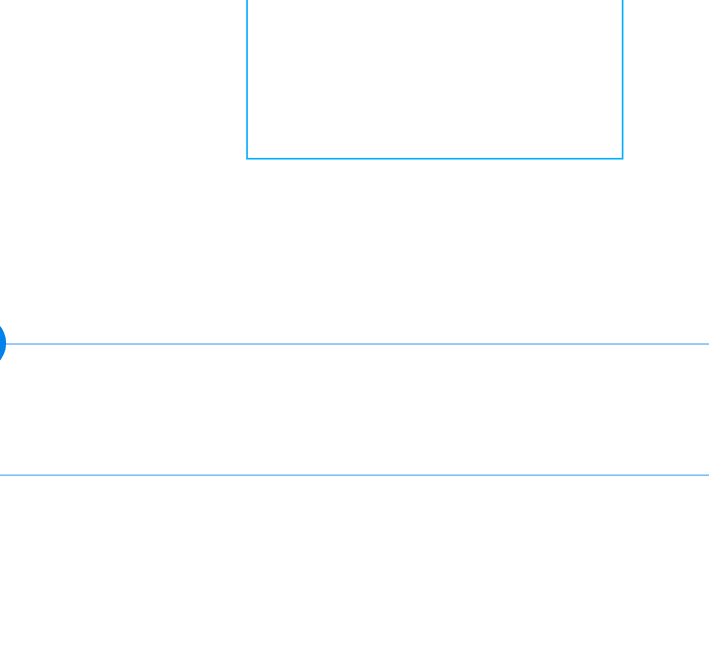 scroll, scrollTop: 1535, scrollLeft: 0, axis: vertical 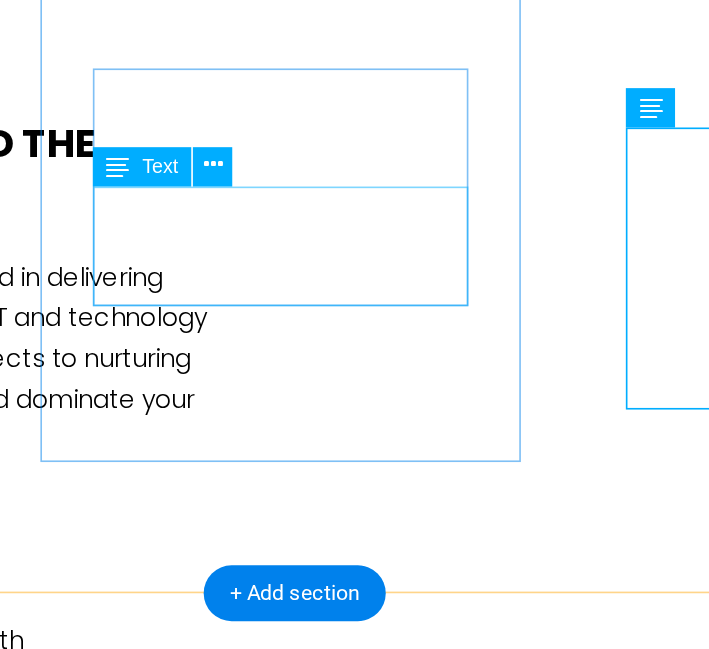 click on "Lorem ipsum dolor sit amet, consectetur adipisicing elit. Veritatis, dolorem!" at bounding box center [-401, 1544] 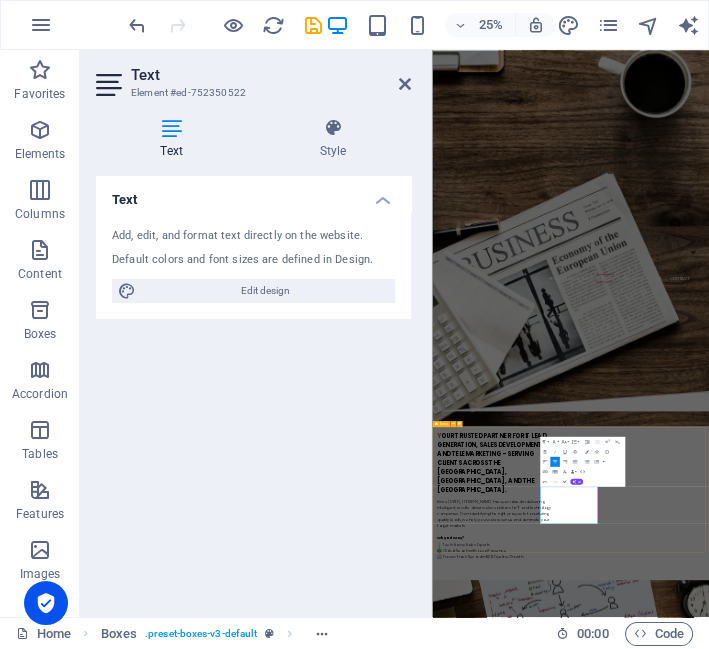 scroll, scrollTop: 54, scrollLeft: 0, axis: vertical 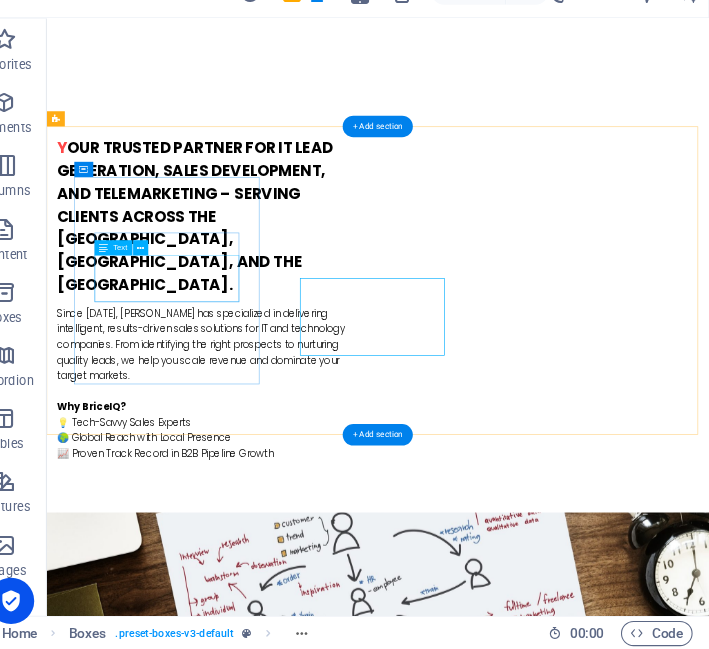 click on "Lorem ipsum dolor sit amet, consectetur adipisicing elit. Veritatis, dolorem!" at bounding box center [208, 1776] 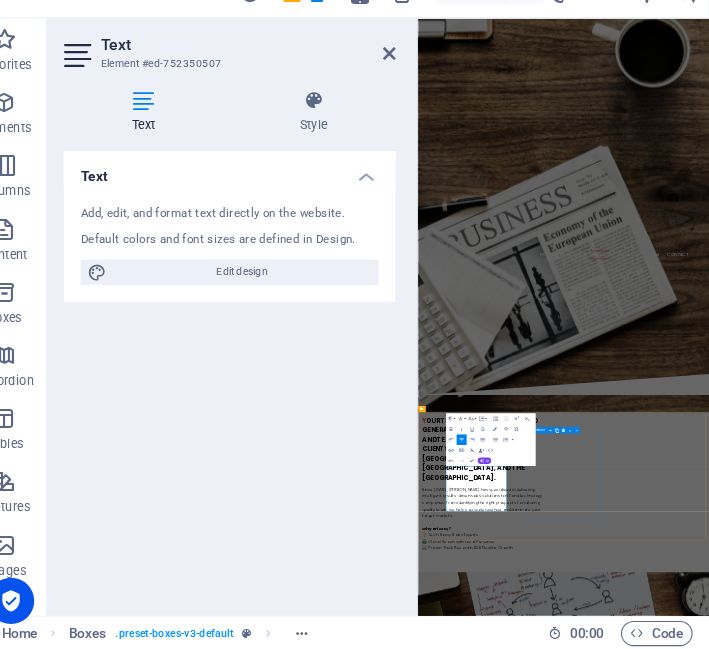 scroll, scrollTop: 657, scrollLeft: 0, axis: vertical 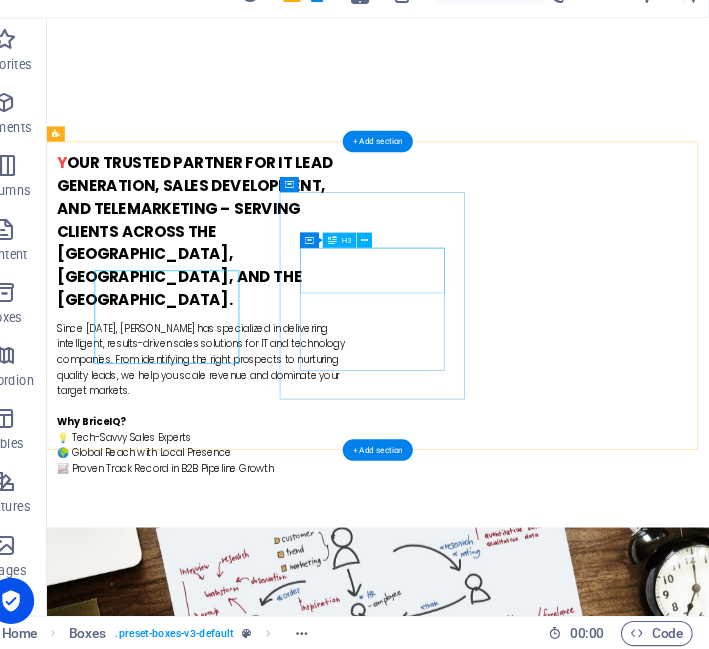 click on "Sales Development" at bounding box center (208, 2082) 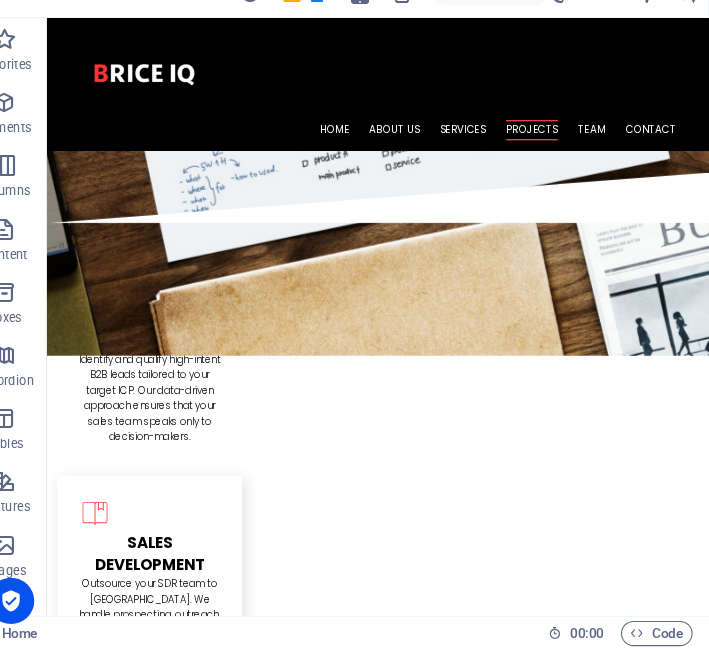 scroll, scrollTop: 2367, scrollLeft: 0, axis: vertical 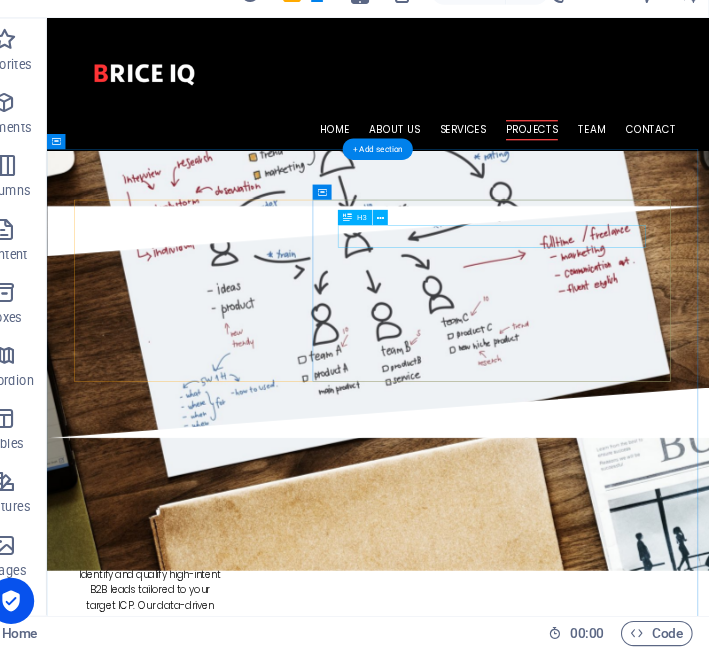 click on "L atest Project" at bounding box center (570, 2903) 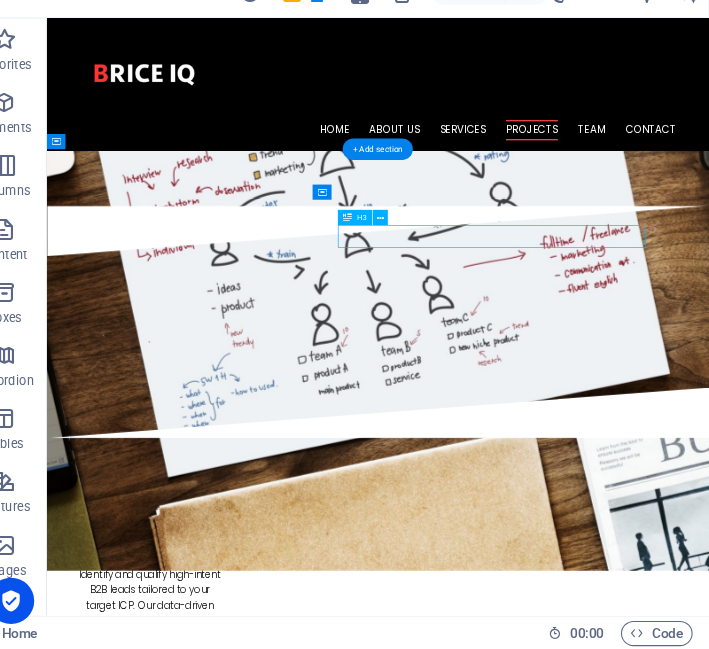 click on "L atest Project" at bounding box center [570, 2903] 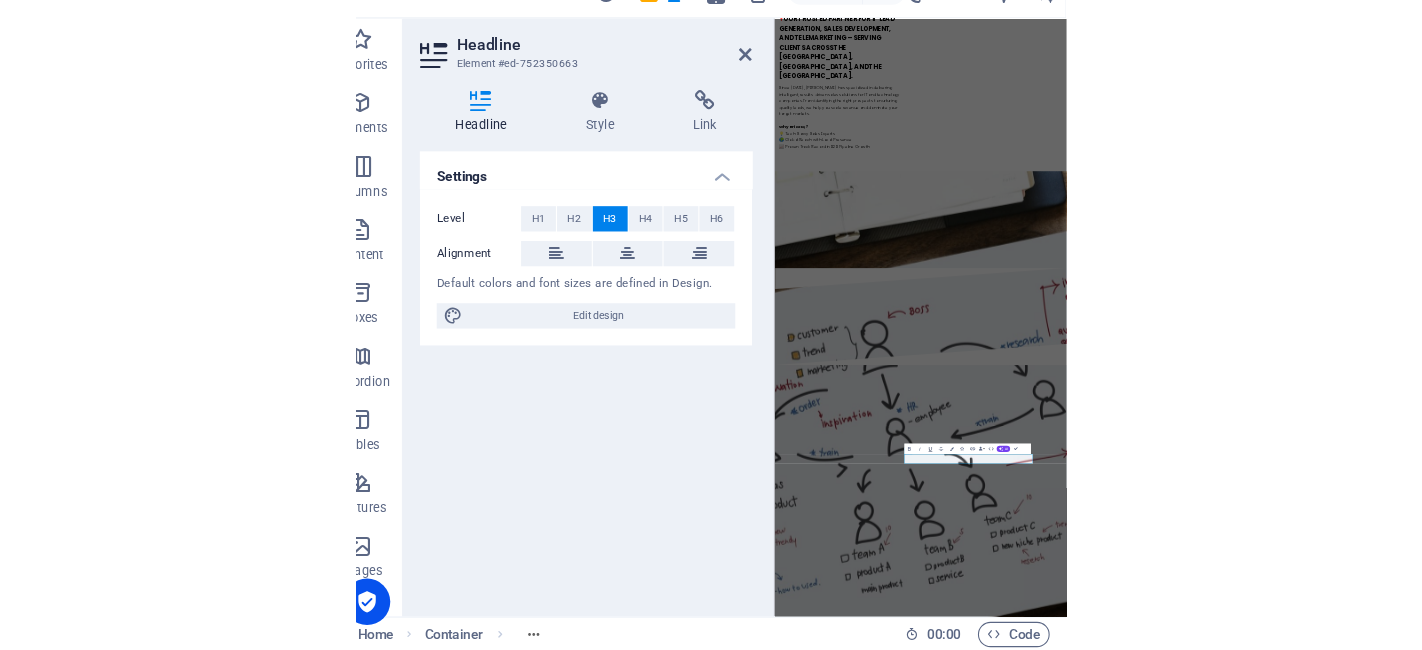 scroll, scrollTop: 0, scrollLeft: 0, axis: both 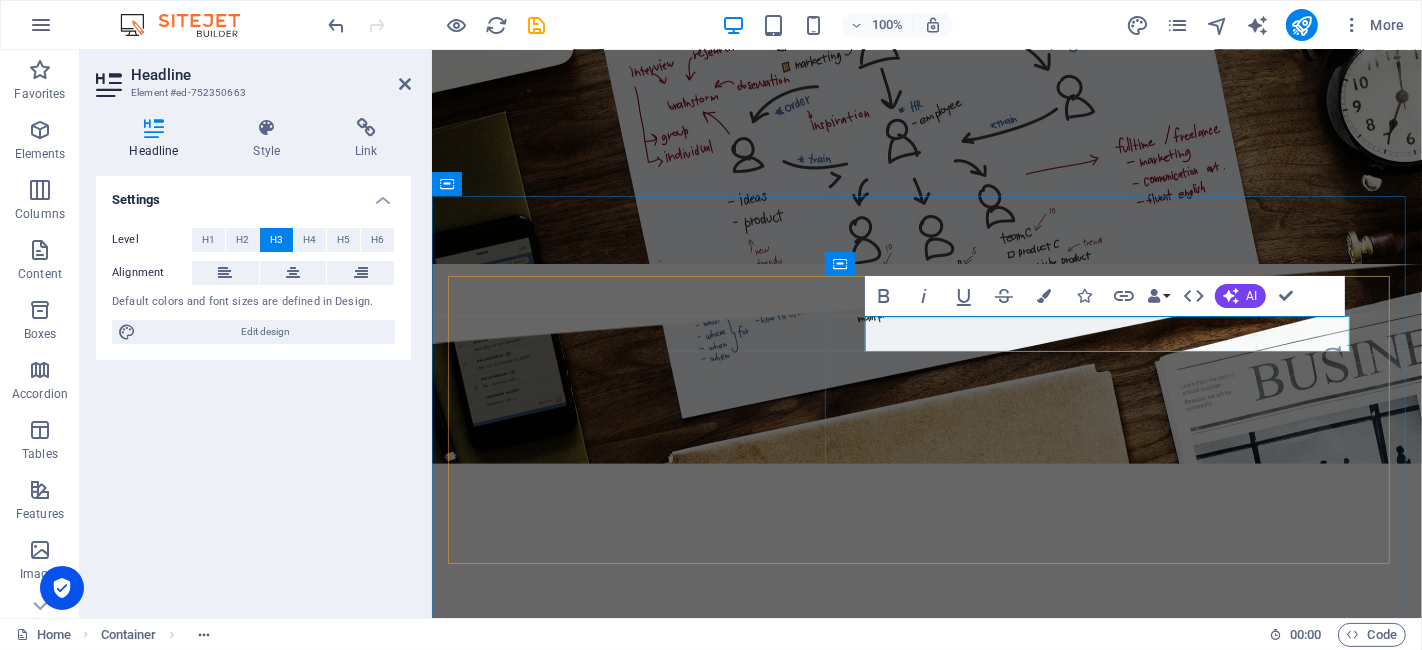 click on "L atest Project" at bounding box center (926, 2852) 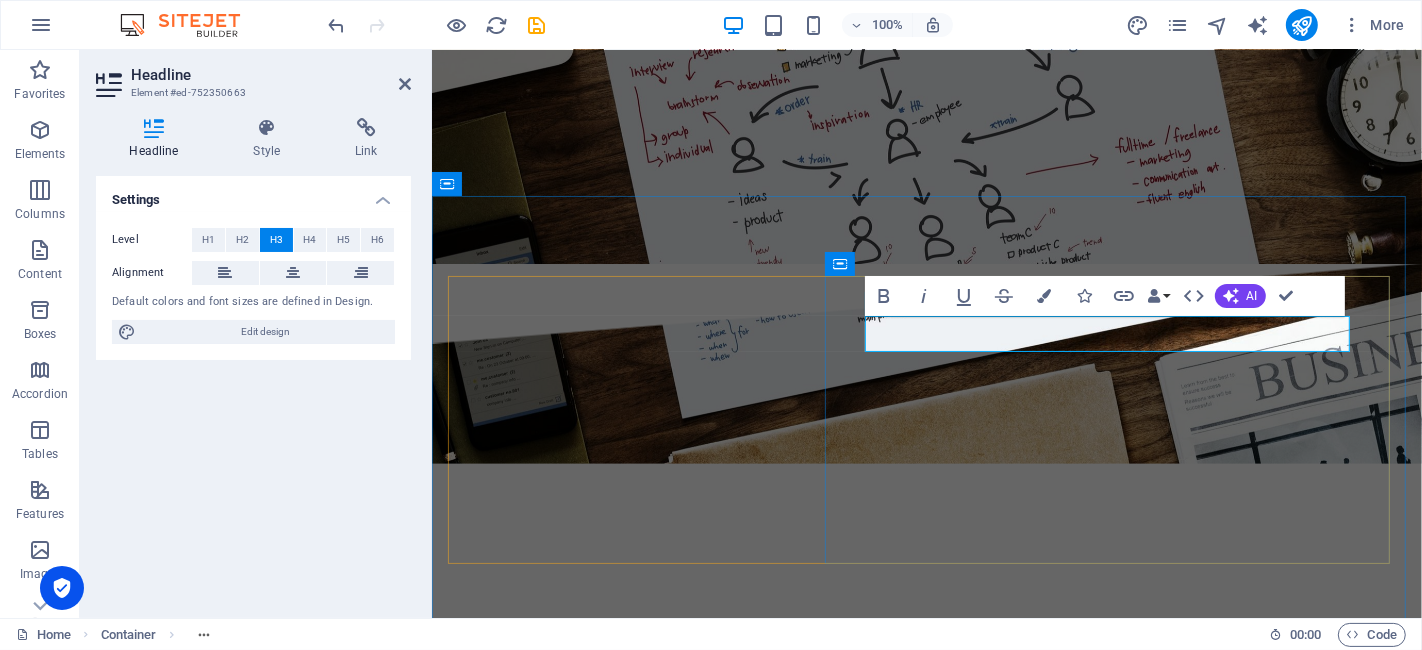 click on "L" at bounding box center (499, 2851) 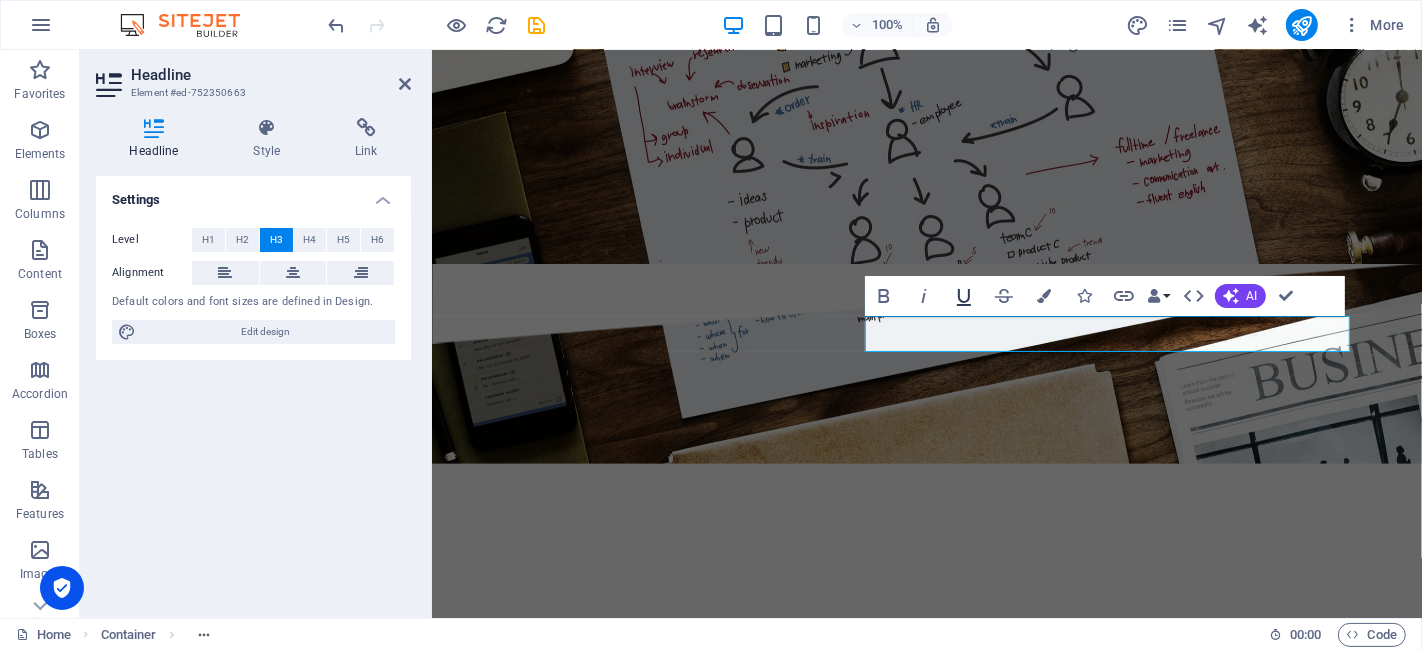 type 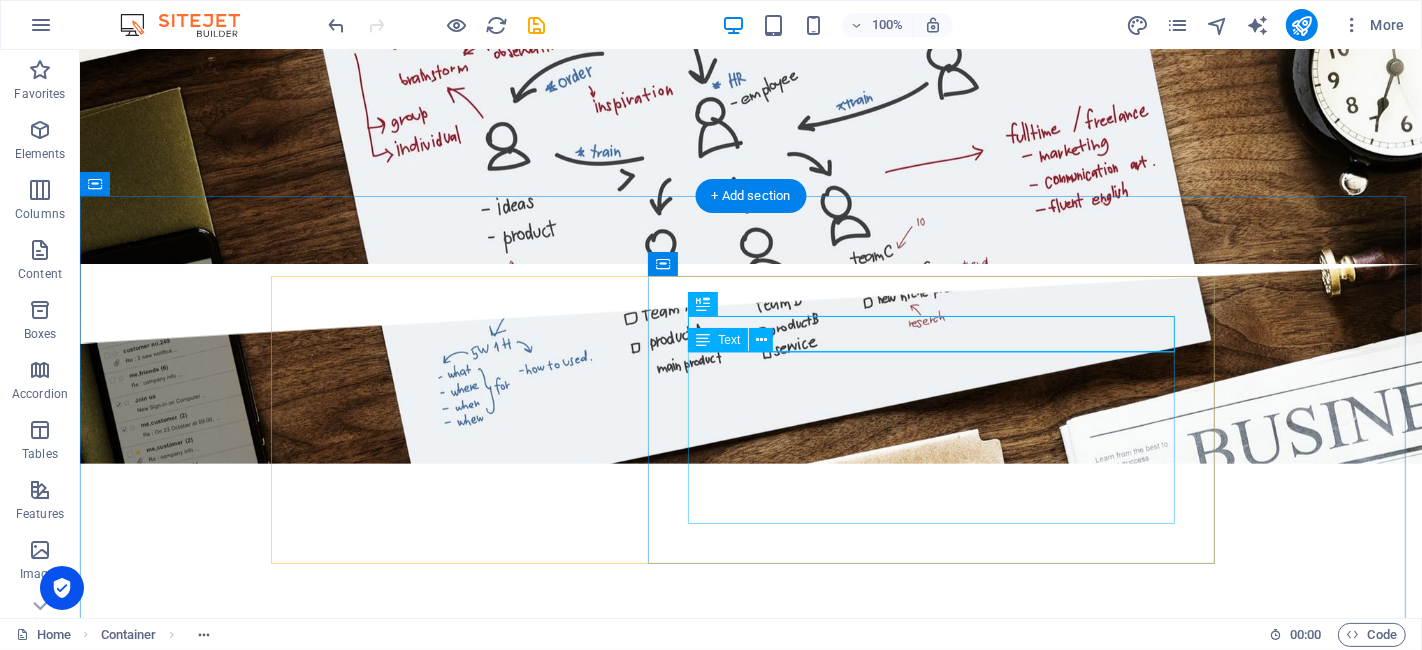 click on "Lorem ipsum dolor sit amet, consectetuer adipiscing elit. Aenean commodo ligula eget dolor. Lorem ipsum dolor sit amet, consectetuer adipiscing elit leget dolor. Lorem ipsum dolor sit amet, consectetuer adipiscing elit. Aenean commodo ligula eget dolor. Lorem ipsum dolor sit amet, consectetuer adipiscing elit dolor consectetuer adipiscing elit leget dolor. Lorem elit saget ipsum dolor sit amet, consectetuer." at bounding box center [750, 2919] 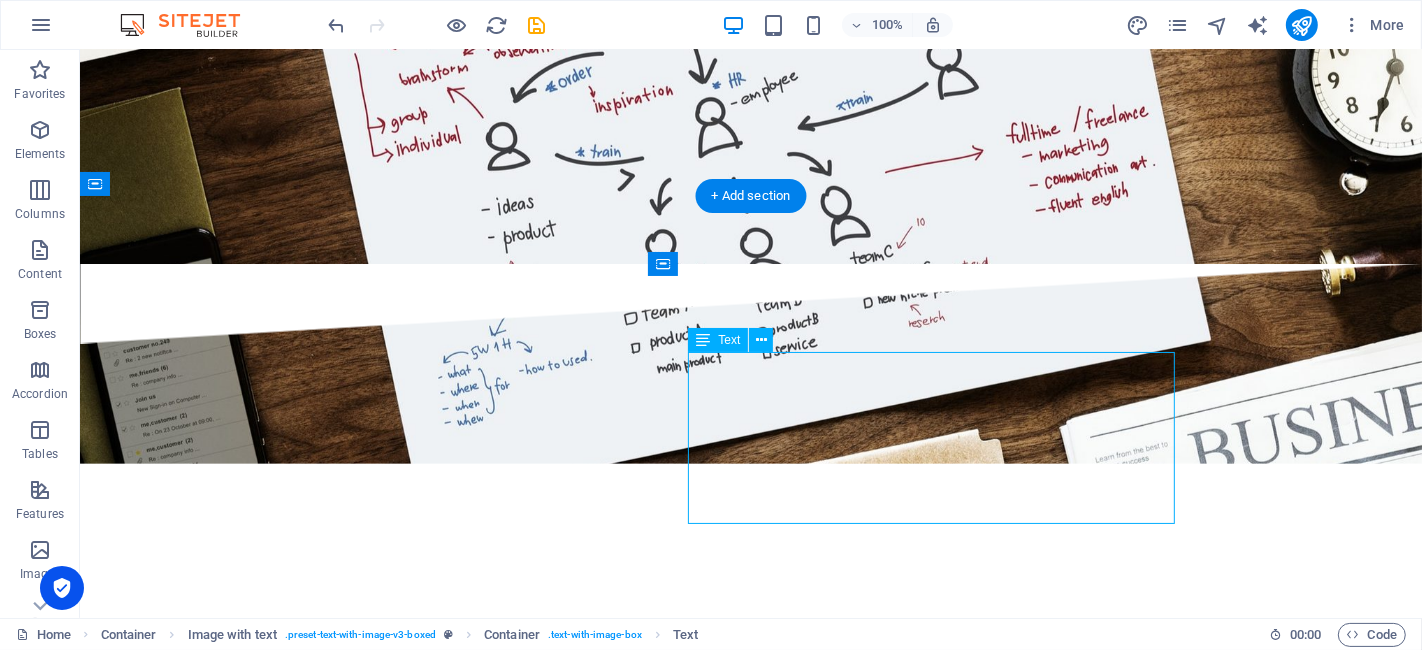 click on "Lorem ipsum dolor sit amet, consectetuer adipiscing elit. Aenean commodo ligula eget dolor. Lorem ipsum dolor sit amet, consectetuer adipiscing elit leget dolor. Lorem ipsum dolor sit amet, consectetuer adipiscing elit. Aenean commodo ligula eget dolor. Lorem ipsum dolor sit amet, consectetuer adipiscing elit dolor consectetuer adipiscing elit leget dolor. Lorem elit saget ipsum dolor sit amet, consectetuer." at bounding box center [750, 2919] 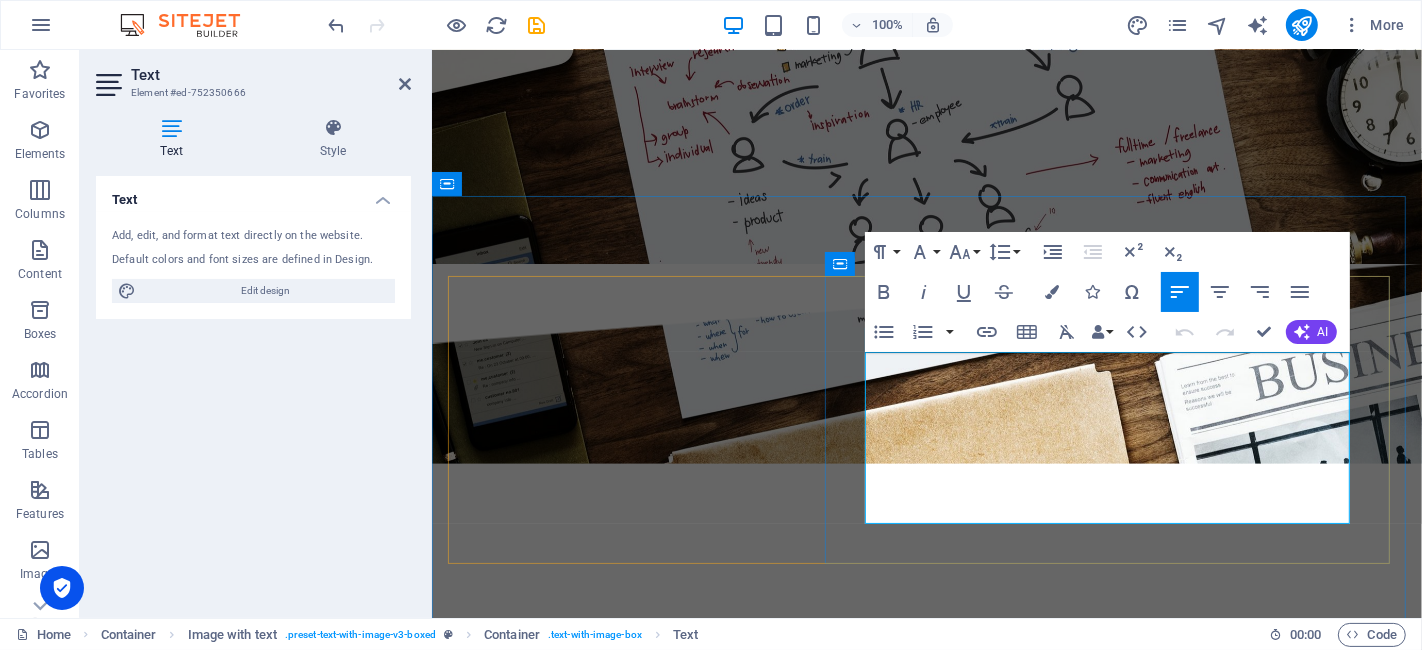 click on "Lorem ipsum dolor sit amet, consectetuer adipiscing elit. Aenean commodo ligula eget dolor. Lorem ipsum dolor sit amet, consectetuer adipiscing elit leget dolor. Lorem ipsum dolor sit amet, consectetuer adipiscing elit. Aenean commodo ligula eget dolor. Lorem ipsum dolor sit amet, consectetuer adipiscing elit dolor consectetuer adipiscing elit leget dolor. Lorem elit saget ipsum dolor sit amet, consectetuer." at bounding box center [926, 2919] 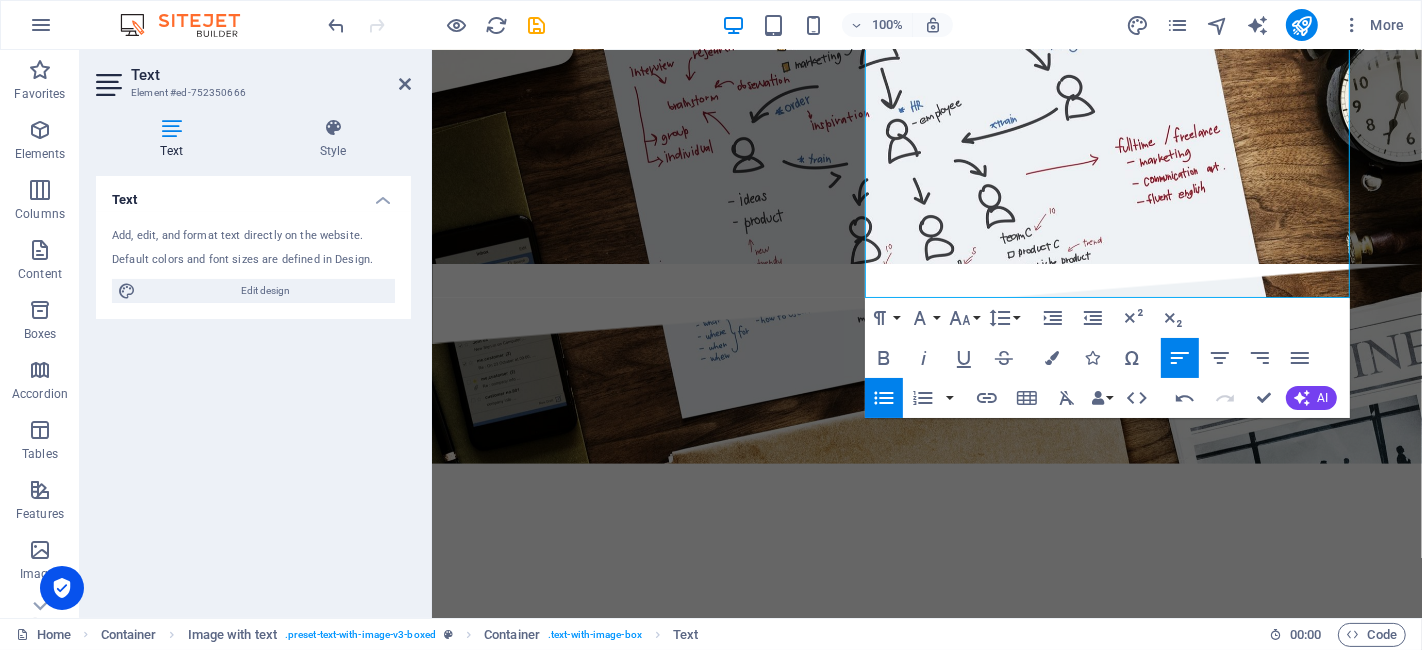 scroll, scrollTop: 2559, scrollLeft: 0, axis: vertical 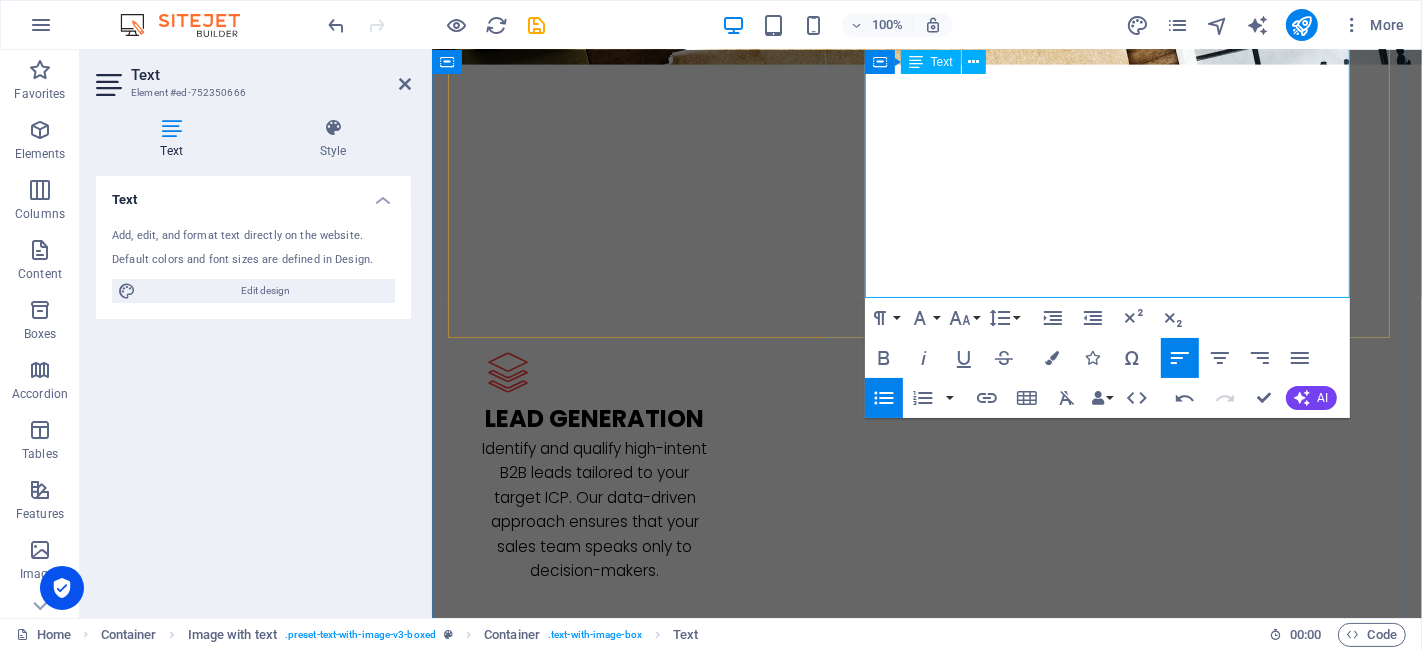 click on "🚀 42% increase in qualified demo bookings [DATE] 📈 Reduced lead-to-meeting time by 40% 🔄 Improved sales rep close rates with better-fit leads" at bounding box center [926, 2692] 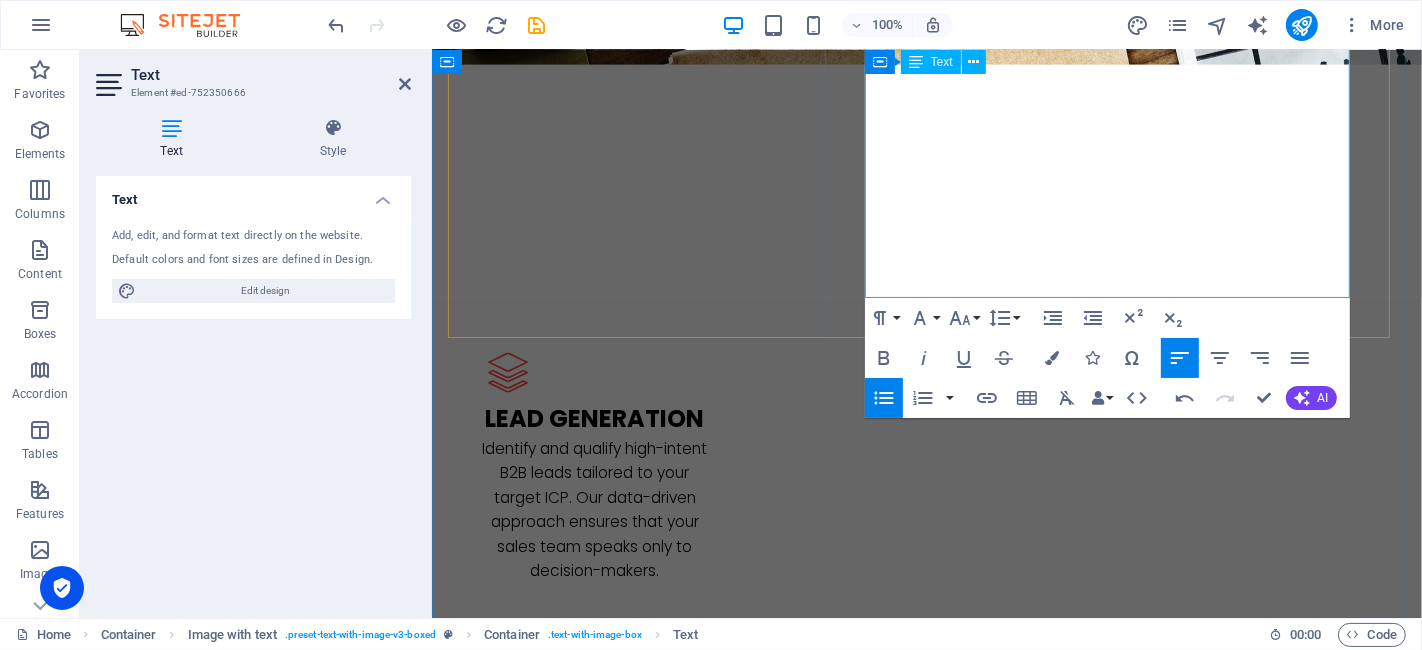 click on "🚀 42% increase in qualified demo bookings [DATE] 📈 Reduced lead-to-meeting time by 40% 🔄 Improved sales rep close rates with better-fit leads" at bounding box center (926, 2692) 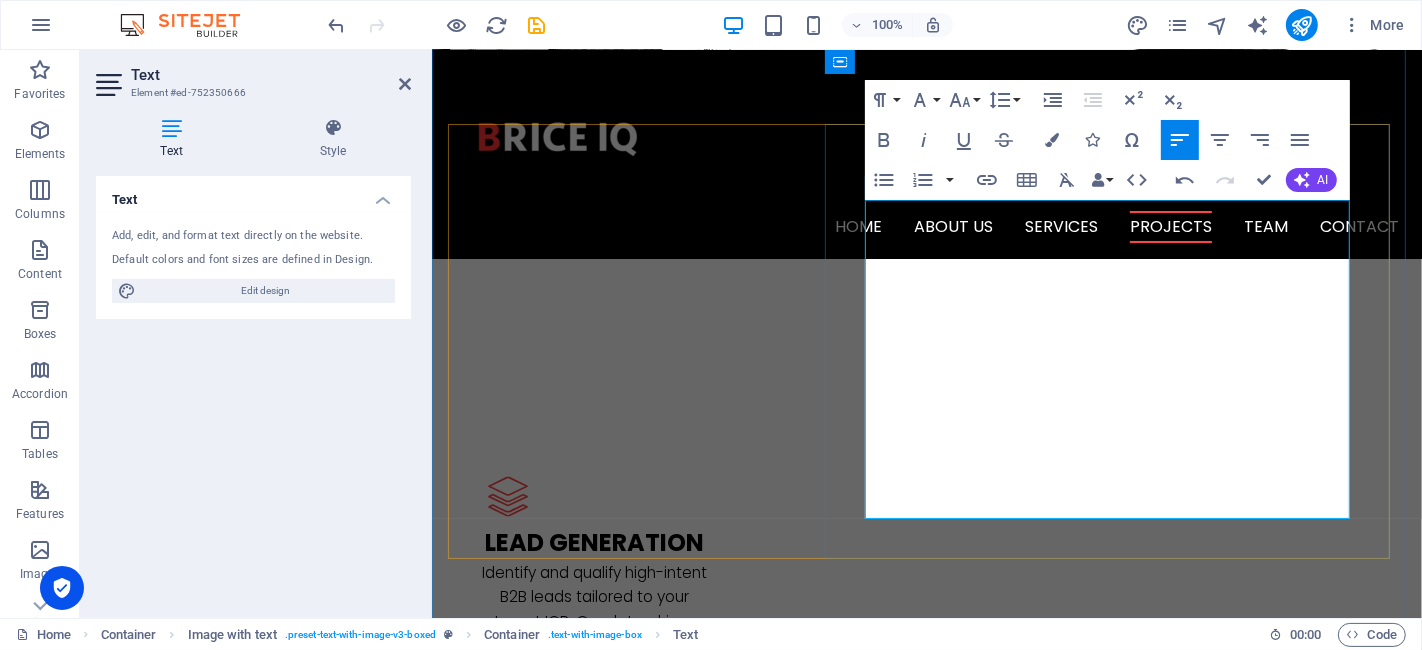 scroll, scrollTop: 2312, scrollLeft: 0, axis: vertical 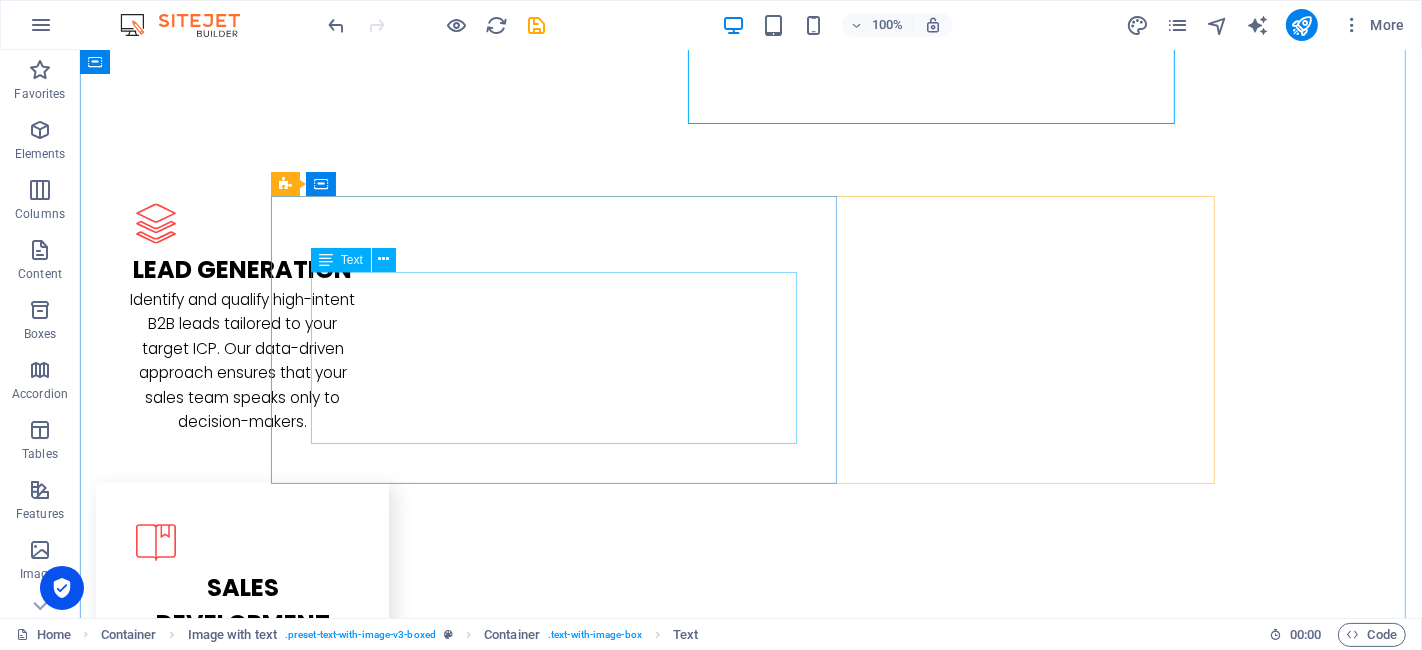 click on "L atest Project" at bounding box center [750, 2723] 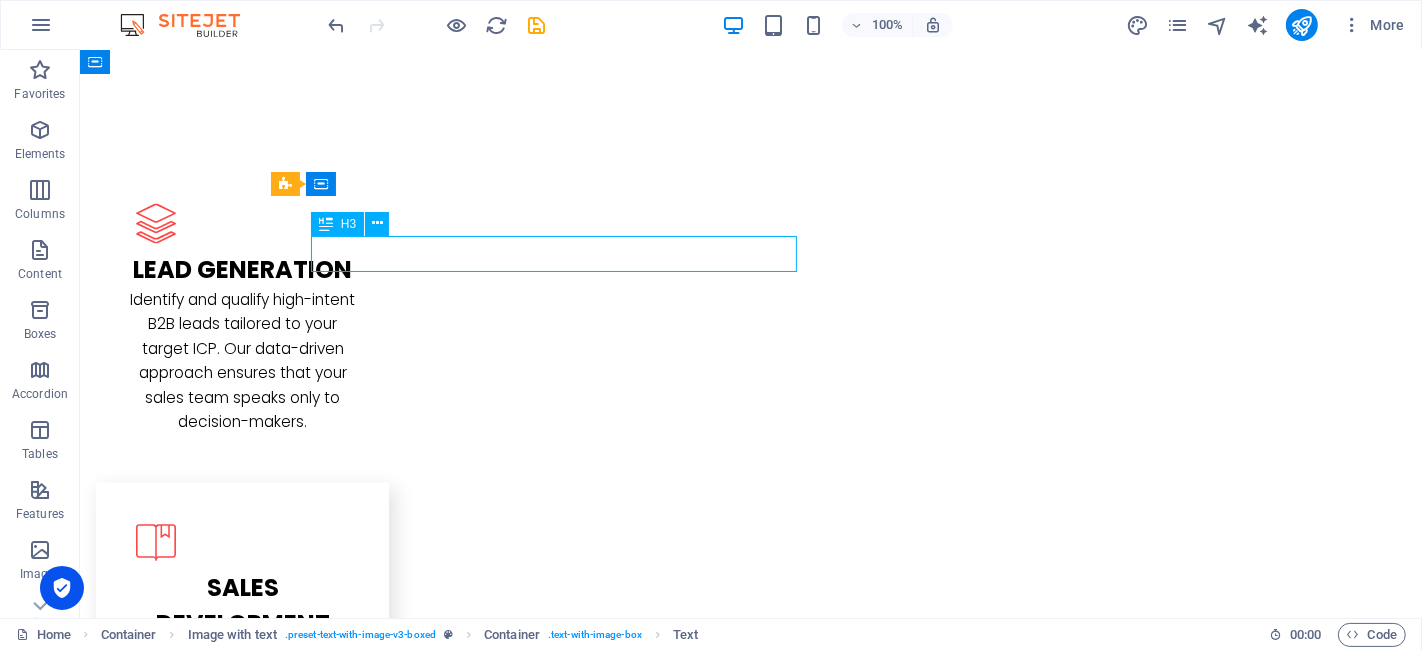 click on "L atest Project" at bounding box center [750, 2723] 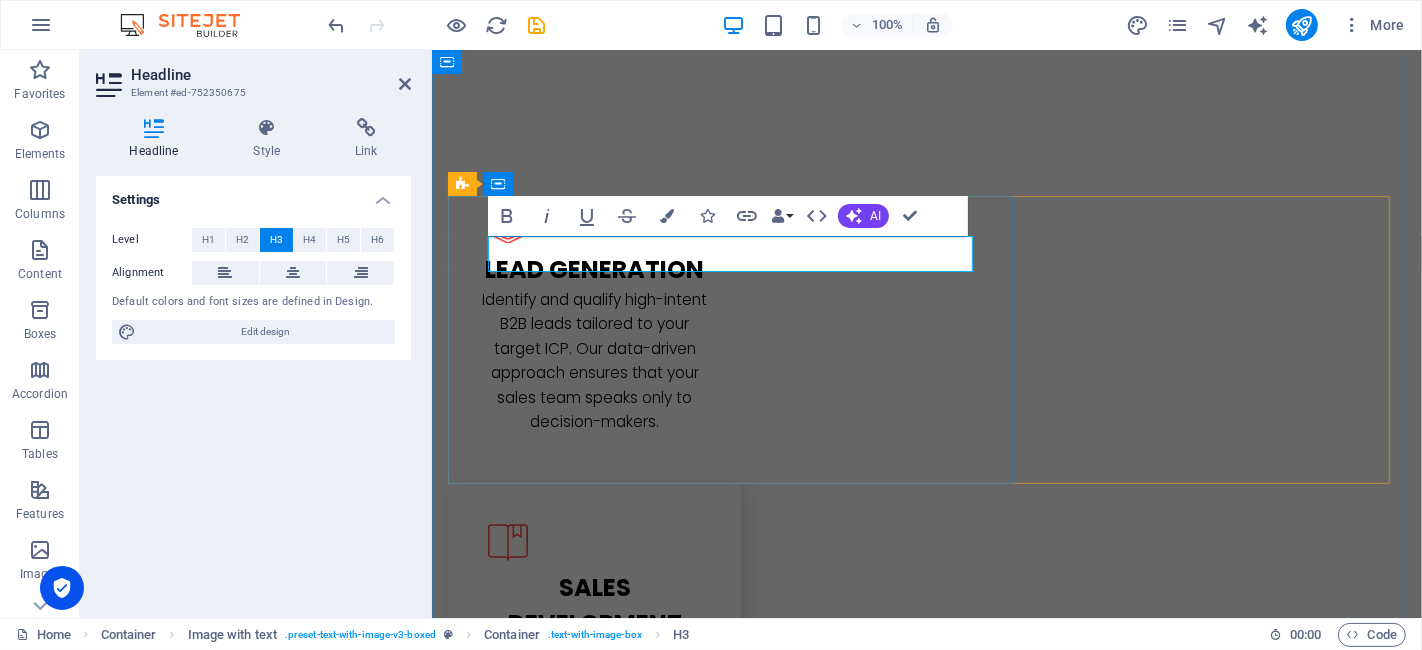 click on "L atest Project" at bounding box center (926, 2723) 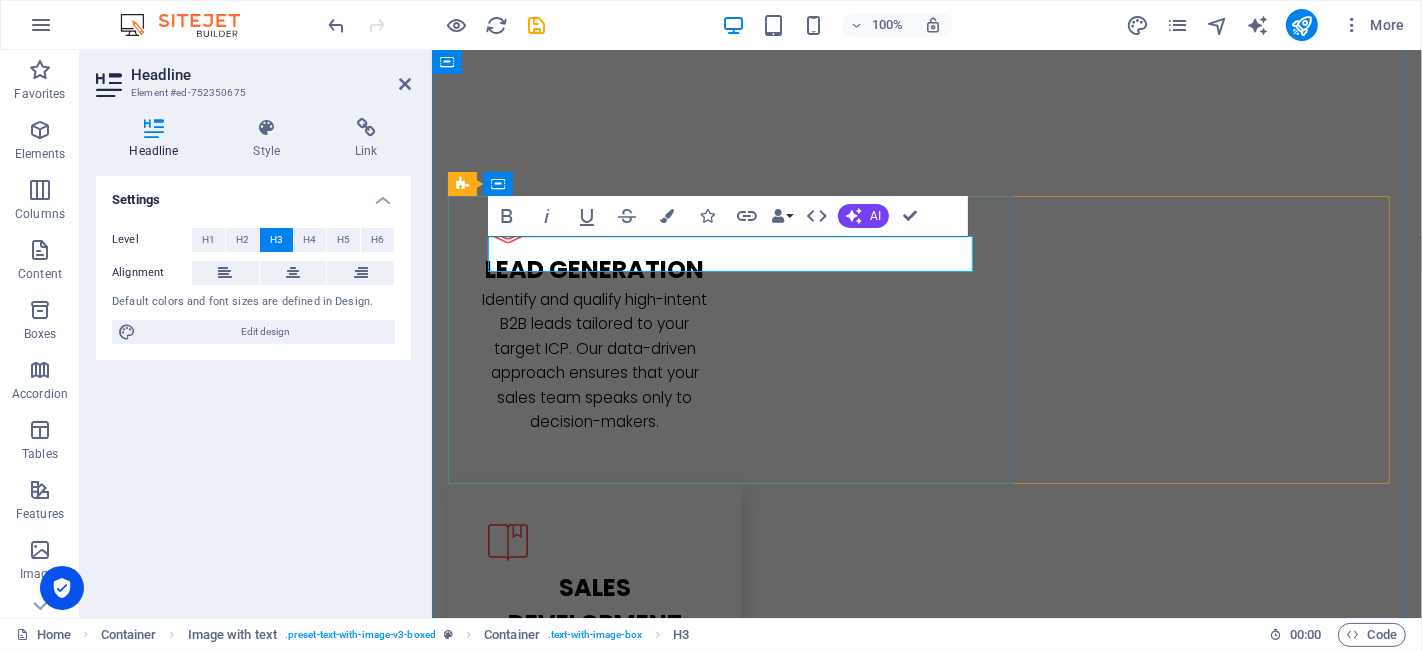 click on "L atest Project" at bounding box center [926, 2723] 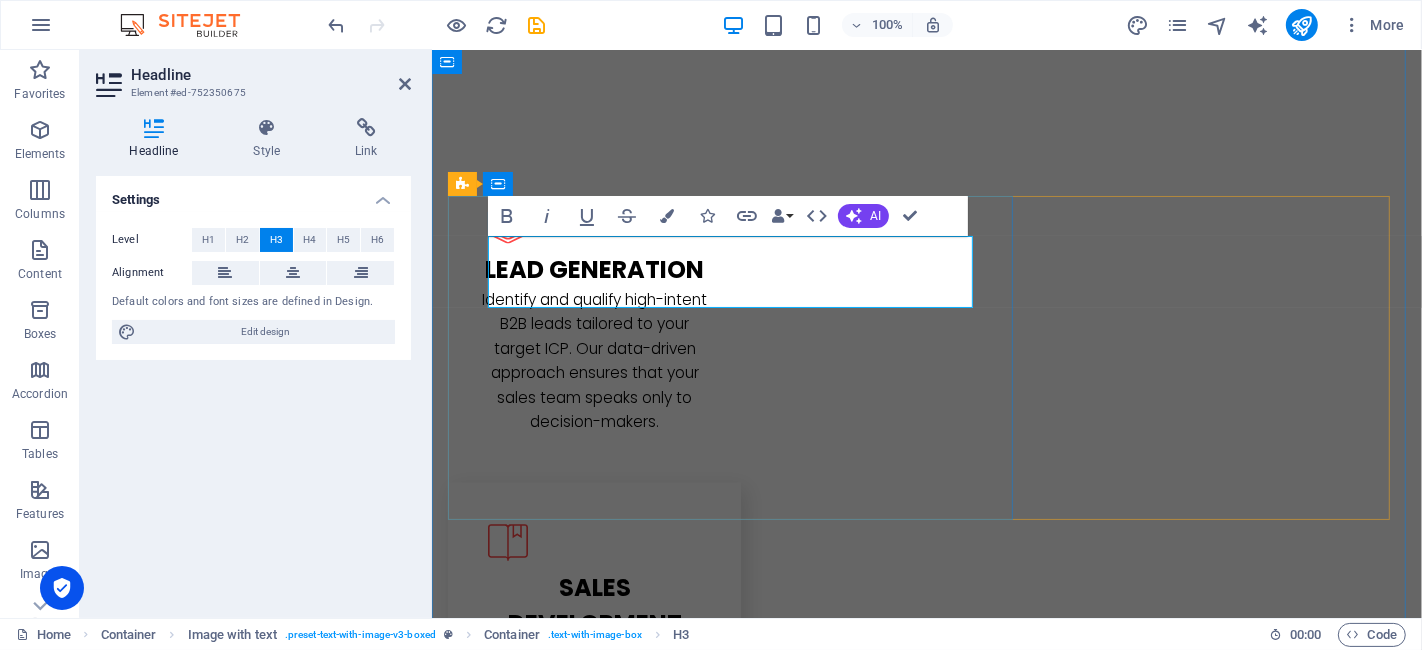 click on "L aCybersecurity Sales Campaign – [GEOGRAPHIC_DATA]" at bounding box center [926, 2723] 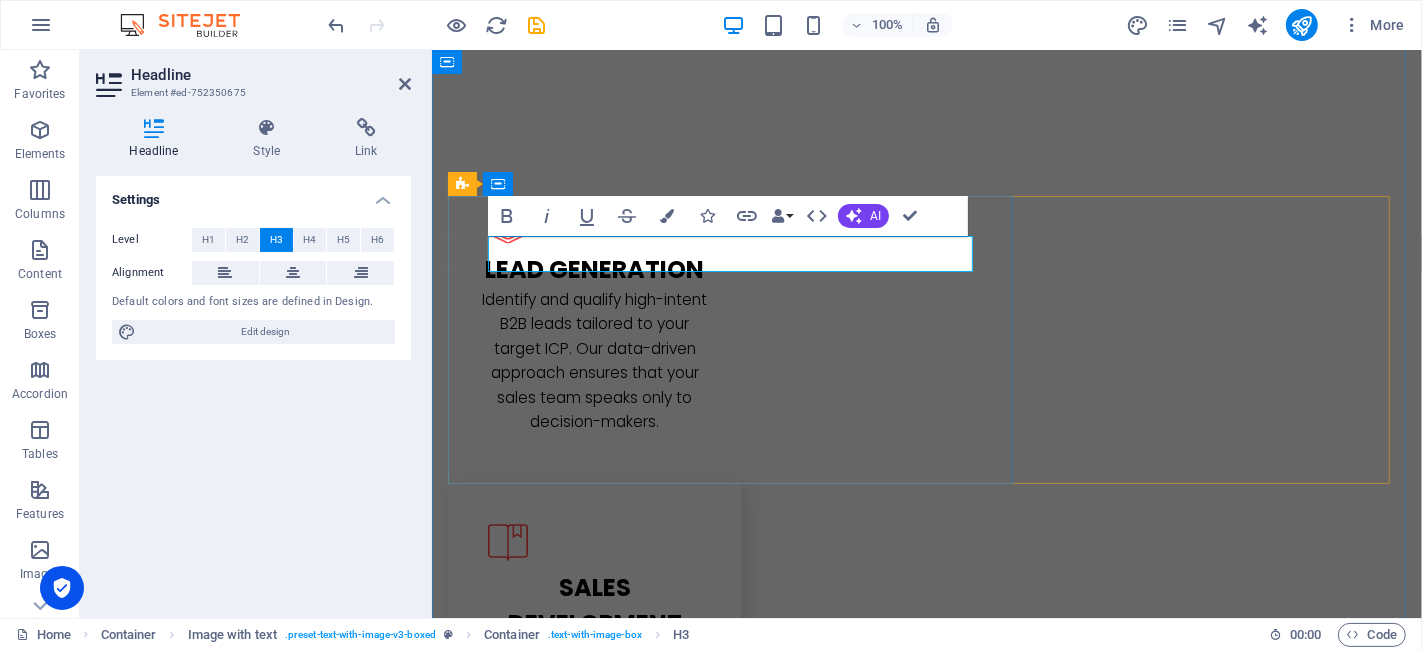 type 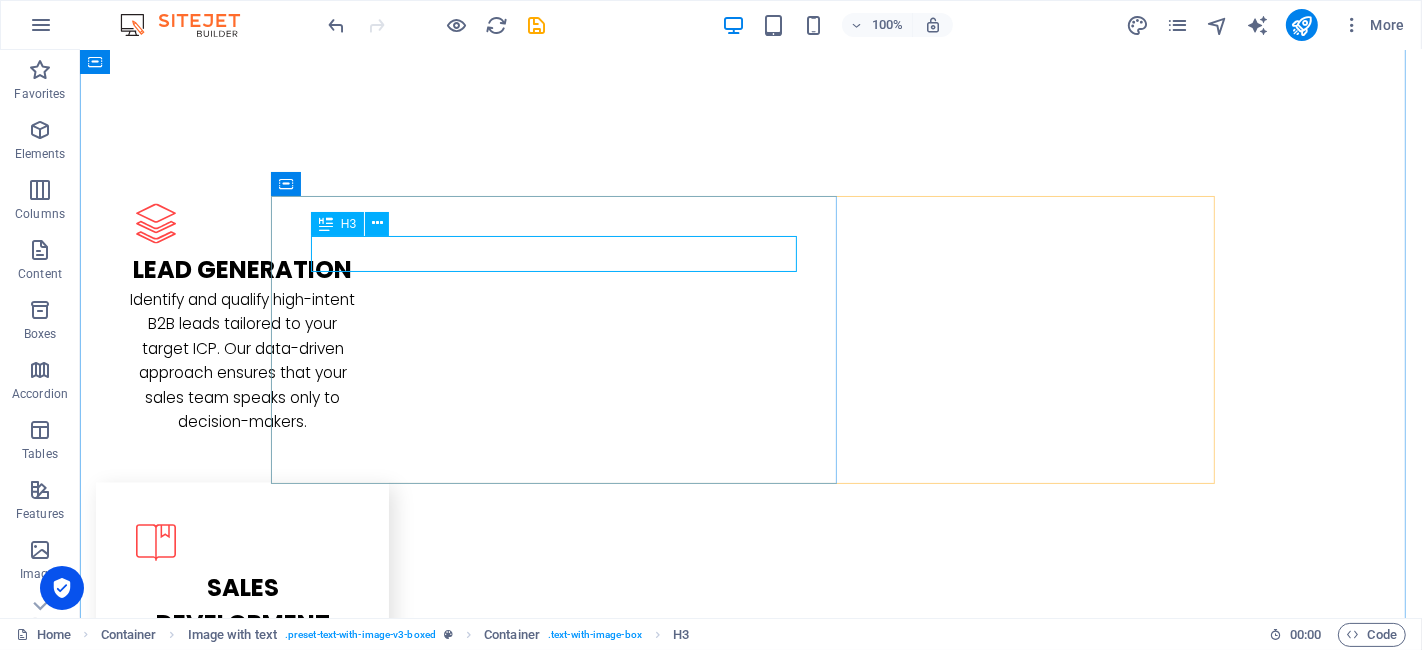 click on "Lorem ipsum dolor sit amet, consectetuer adipiscing elit. Aenean commodo ligula eget dolor. Lorem ipsum dolor sit amet, consectetuer adipiscing elit leget dolor. Lorem ipsum dolor sit amet, consectetuer adipiscing elit. Aenean commodo ligula eget dolor. Lorem ipsum dolor sit amet, consectetuer adipiscing elit dolor consectetuer adipiscing elit leget dolor. Lorem elit saget ipsum dolor sit amet, consectetuer." at bounding box center (750, 2790) 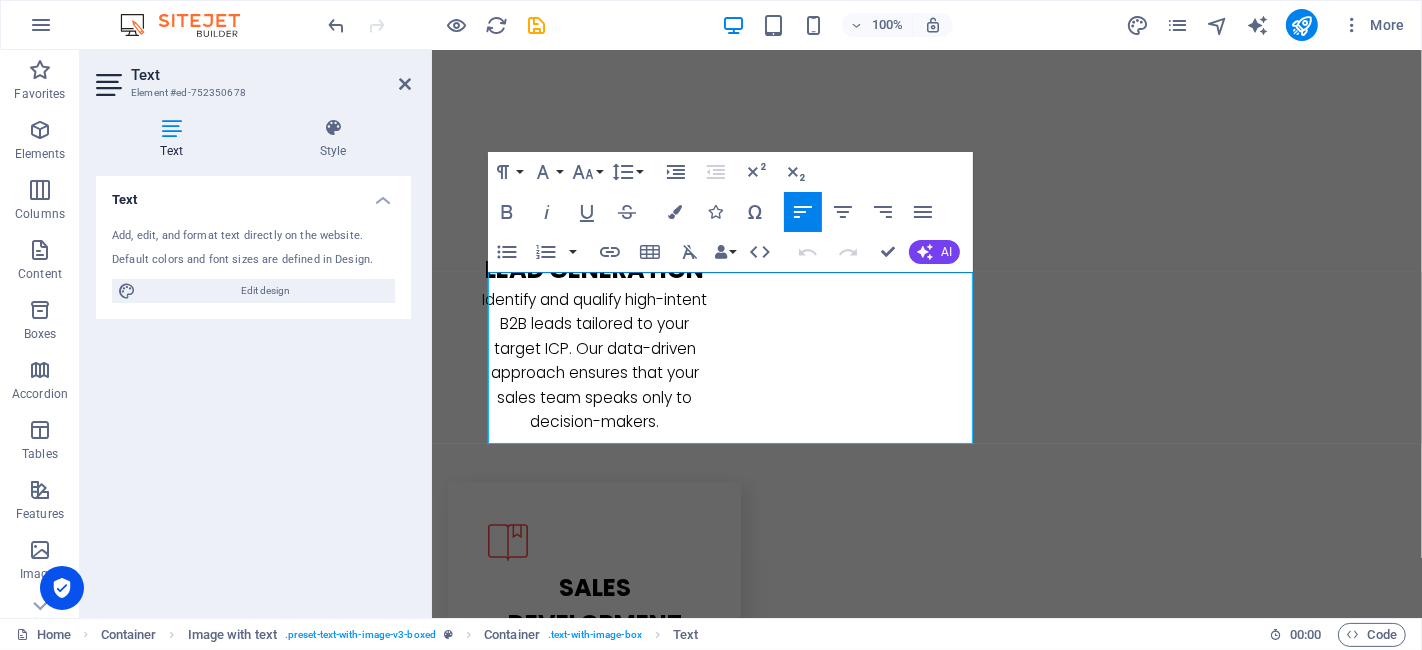 drag, startPoint x: 897, startPoint y: 430, endPoint x: 31, endPoint y: 204, distance: 895.0039 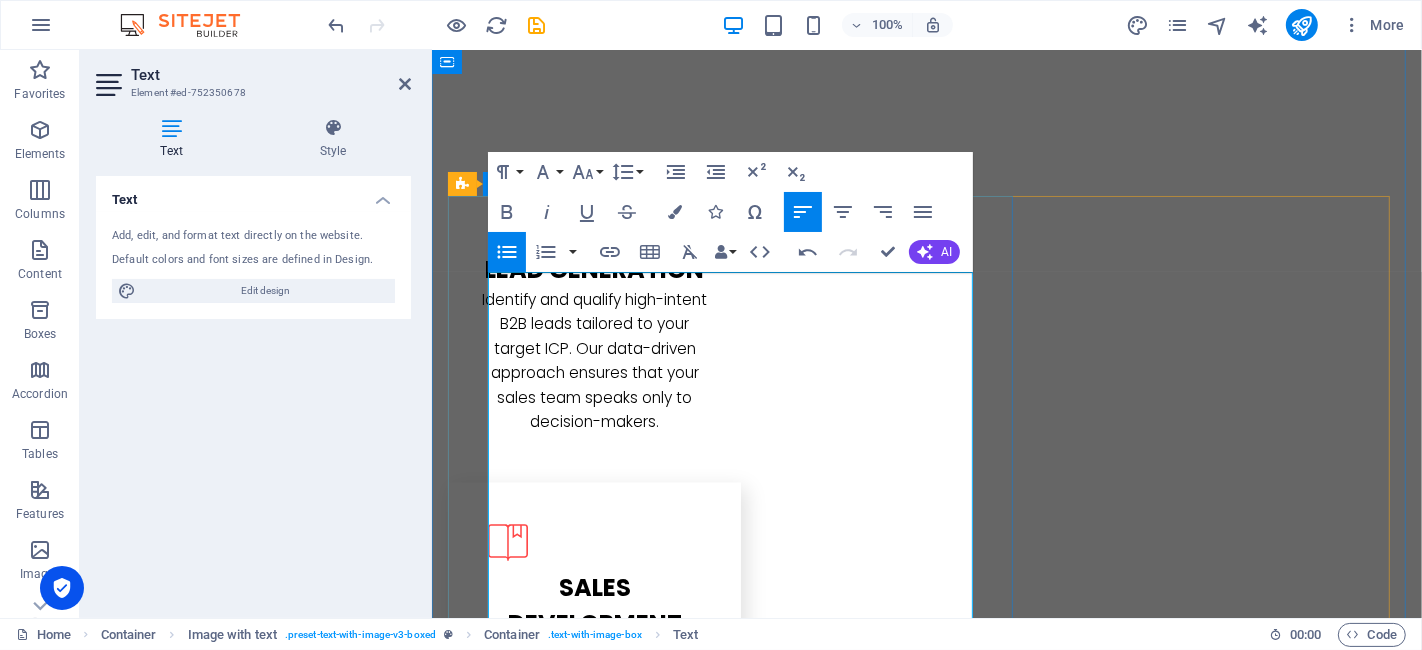 click on "📞 150+ qualified leads generated [DATE] 💼 40+ enterprise discovery calls booked 💬 Client reported a 3X ROI from campaign pipeline [DATE]" at bounding box center [926, 2936] 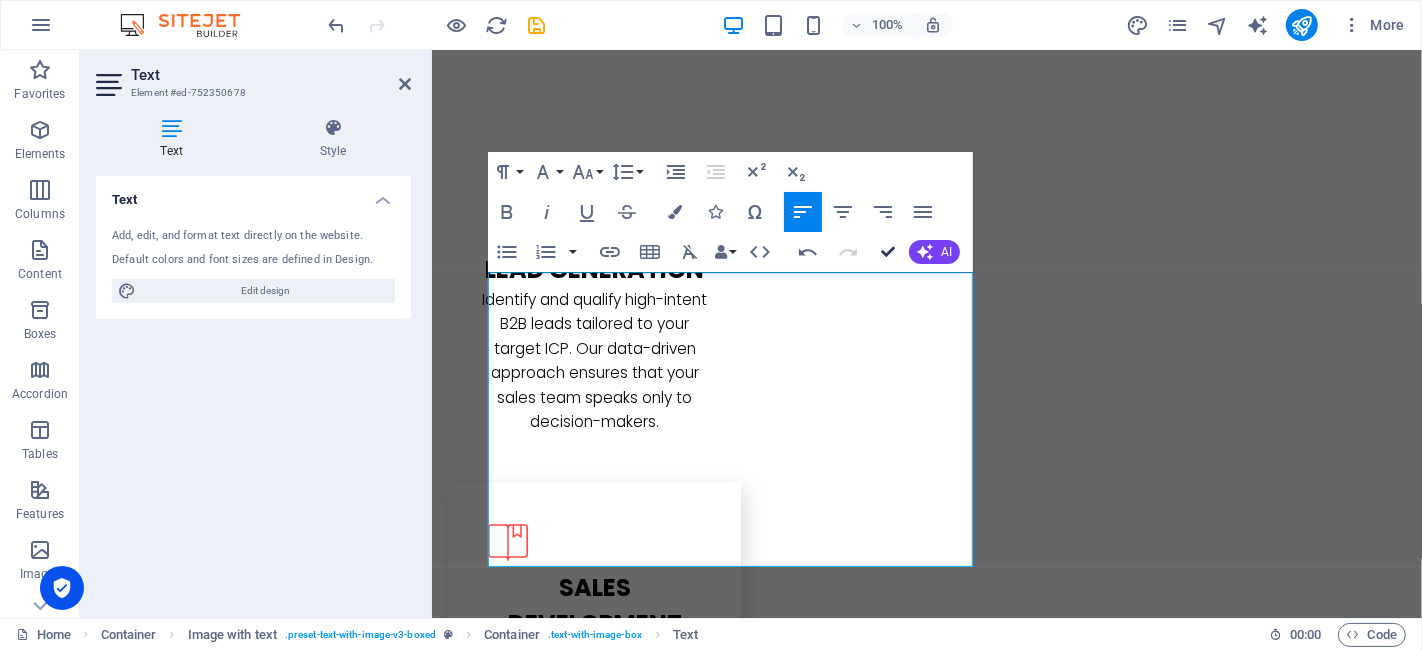 drag, startPoint x: 886, startPoint y: 257, endPoint x: 885, endPoint y: 245, distance: 12.0415945 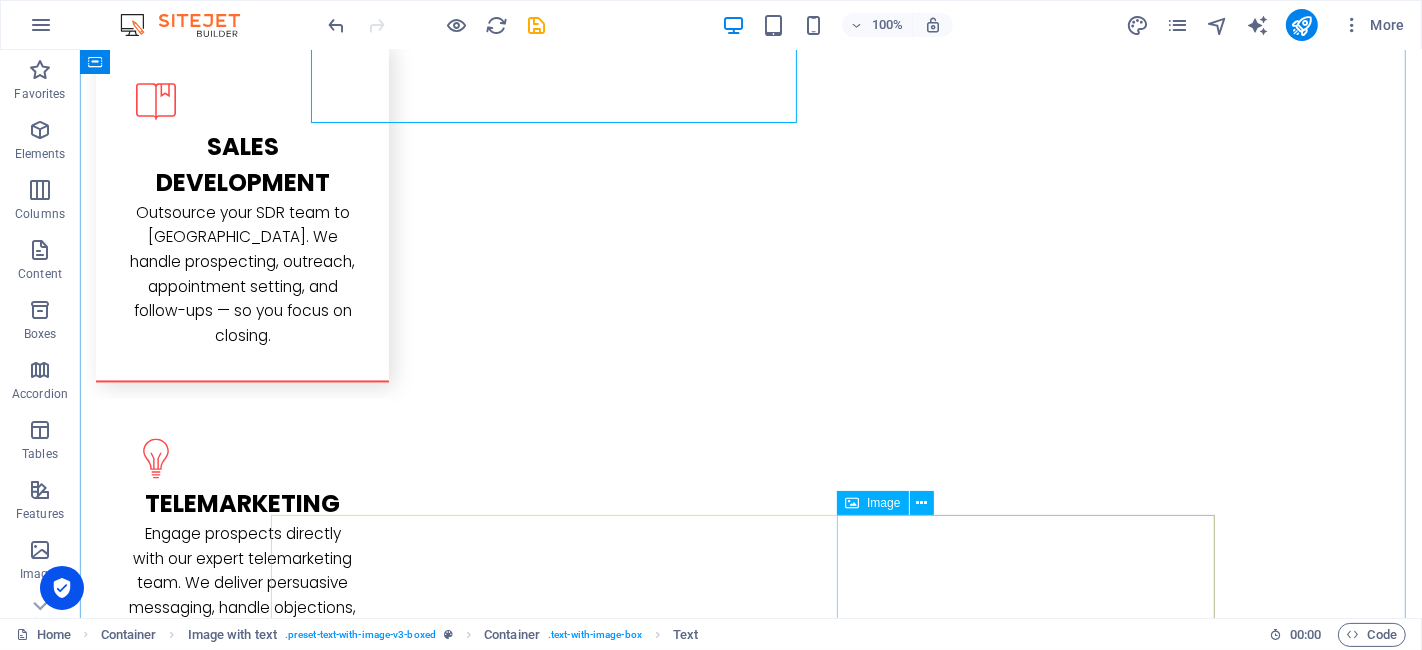 scroll, scrollTop: 3153, scrollLeft: 0, axis: vertical 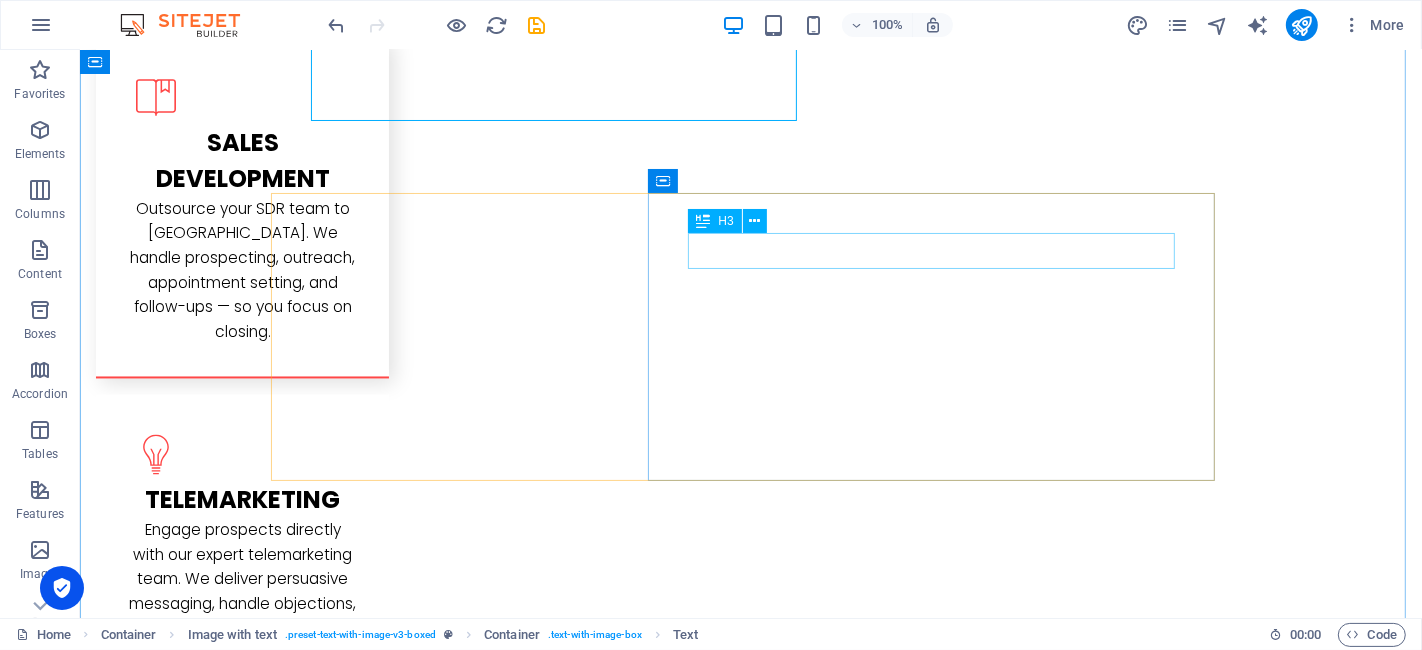click on "L atest Project" at bounding box center (750, 3000) 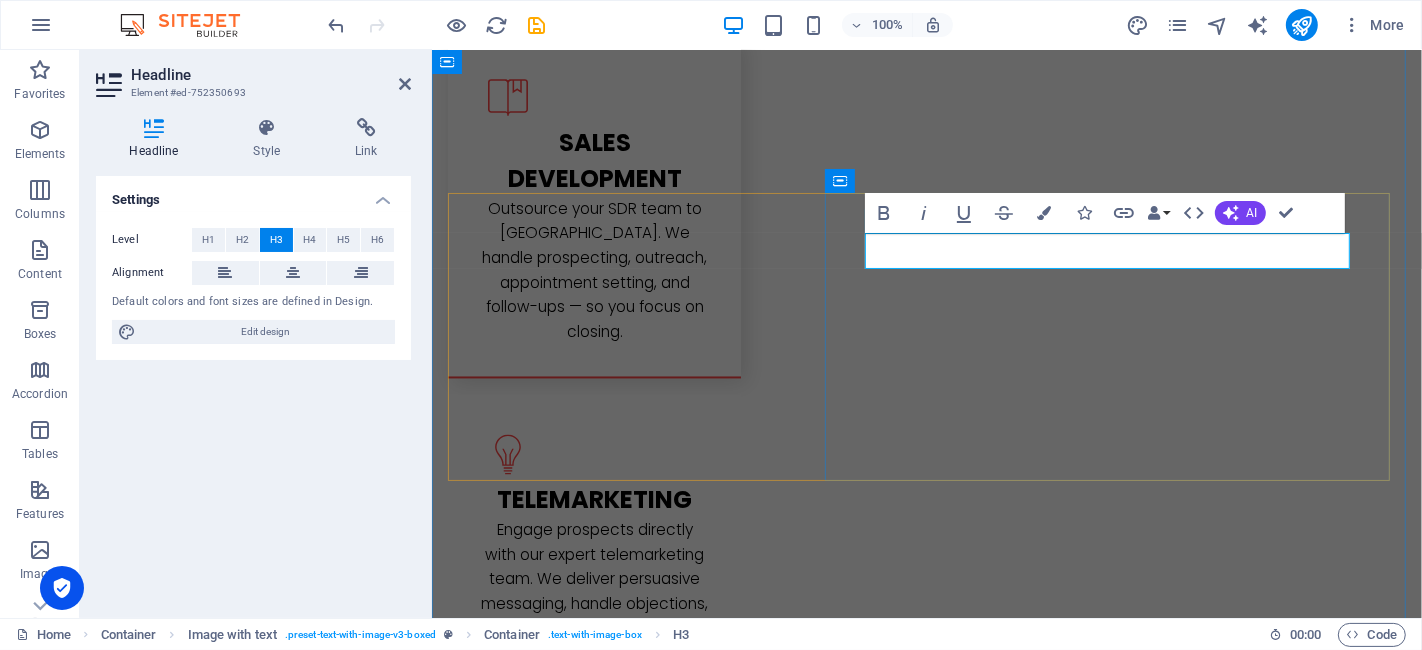 click on "L atest Project" at bounding box center [926, 3000] 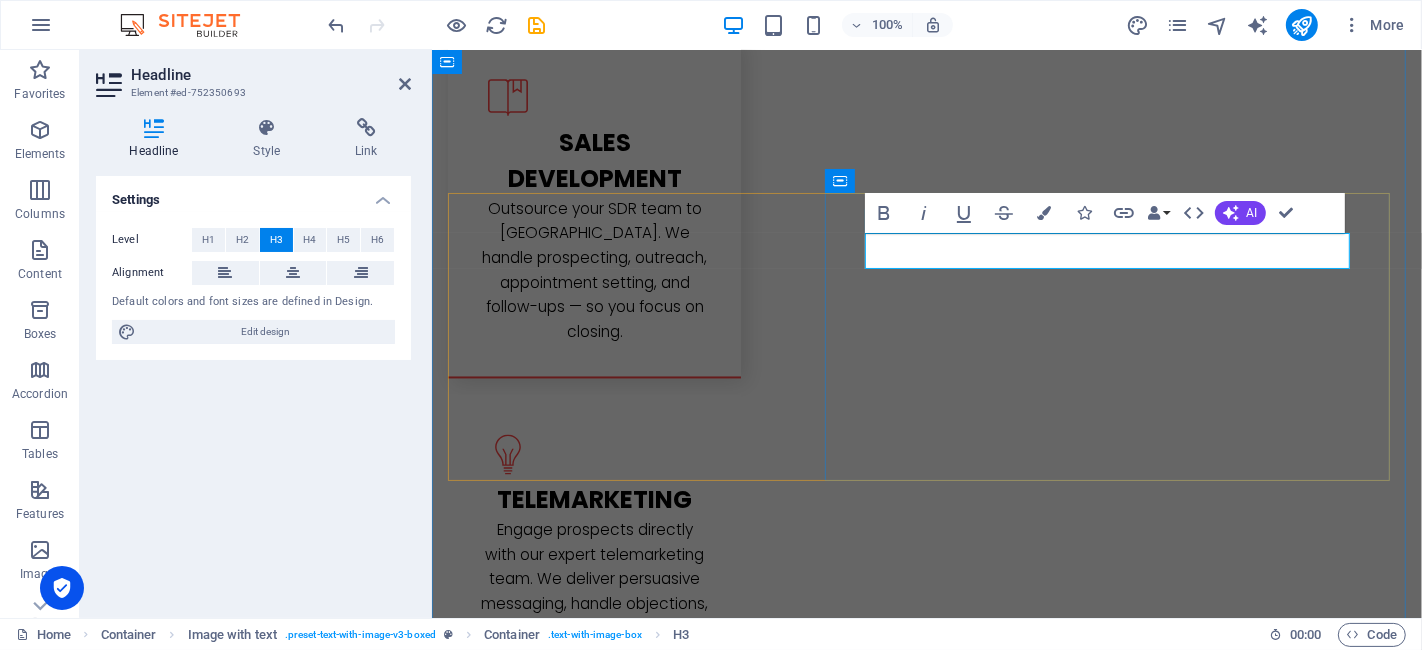 click on "L atest Project" at bounding box center [926, 3000] 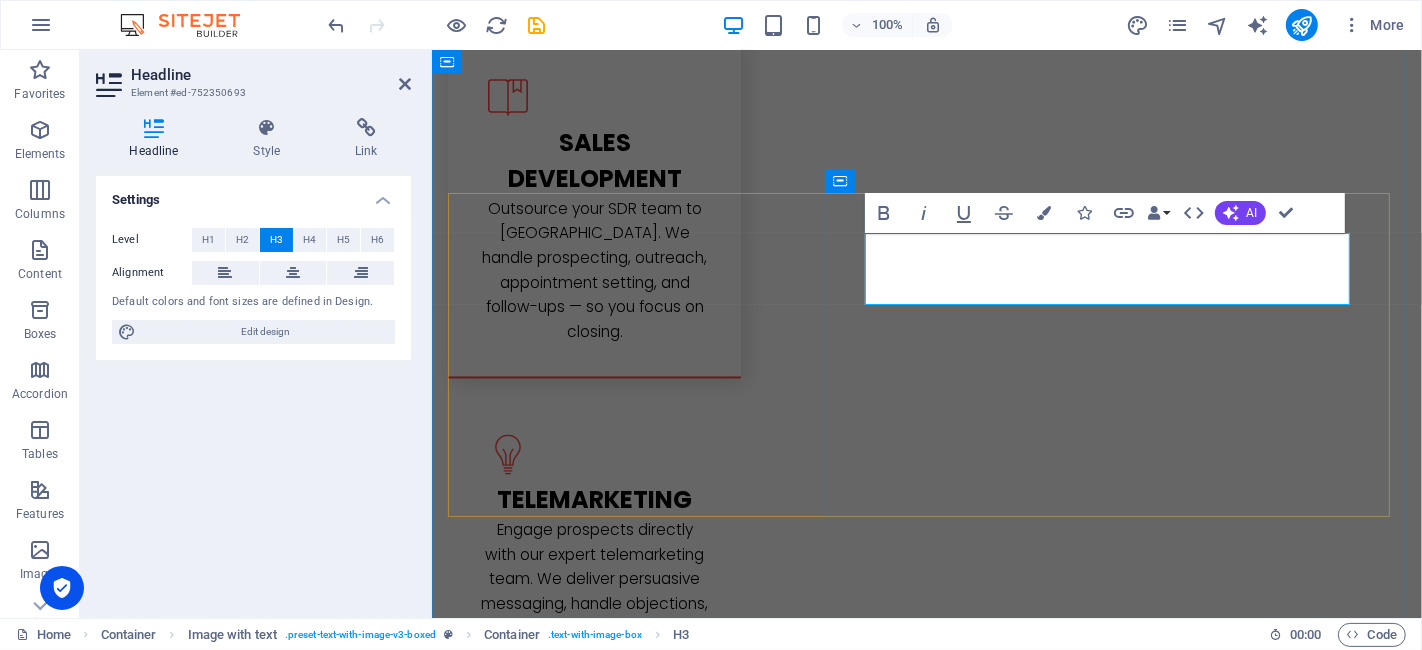click on "L aIT Consulting Outbound Program – [GEOGRAPHIC_DATA]" at bounding box center (926, 3000) 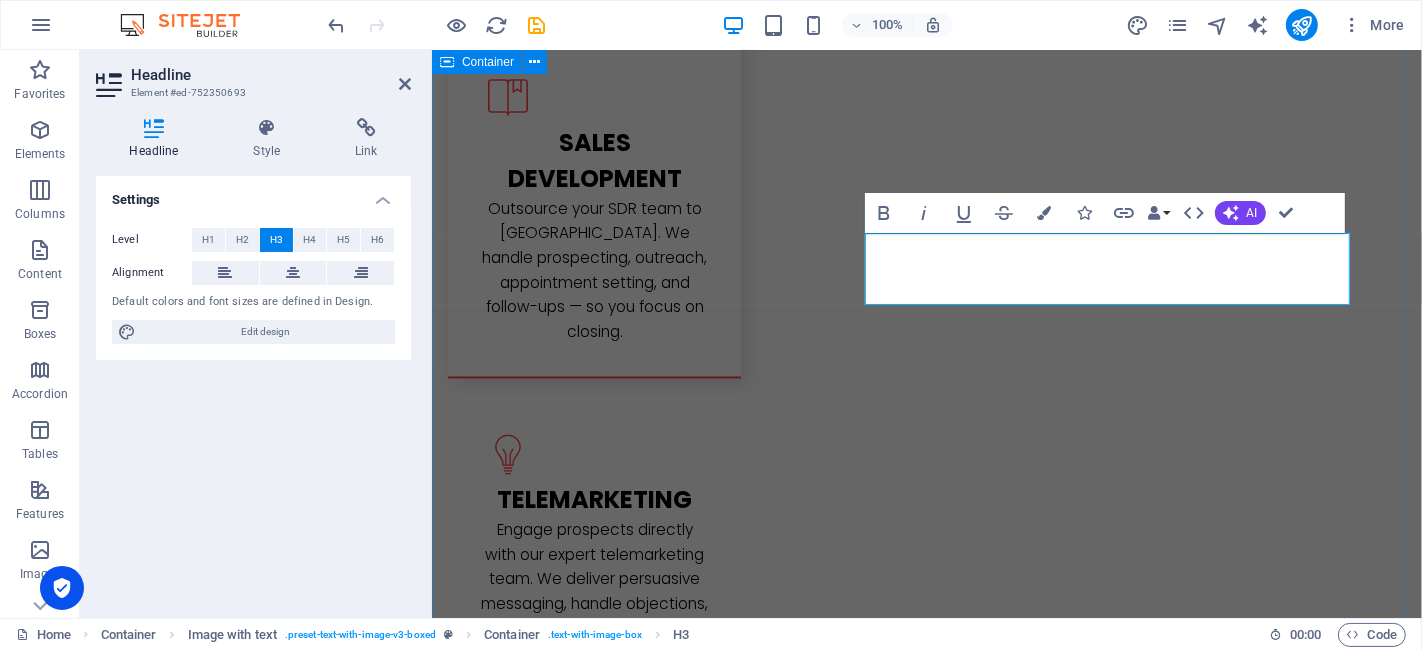 type 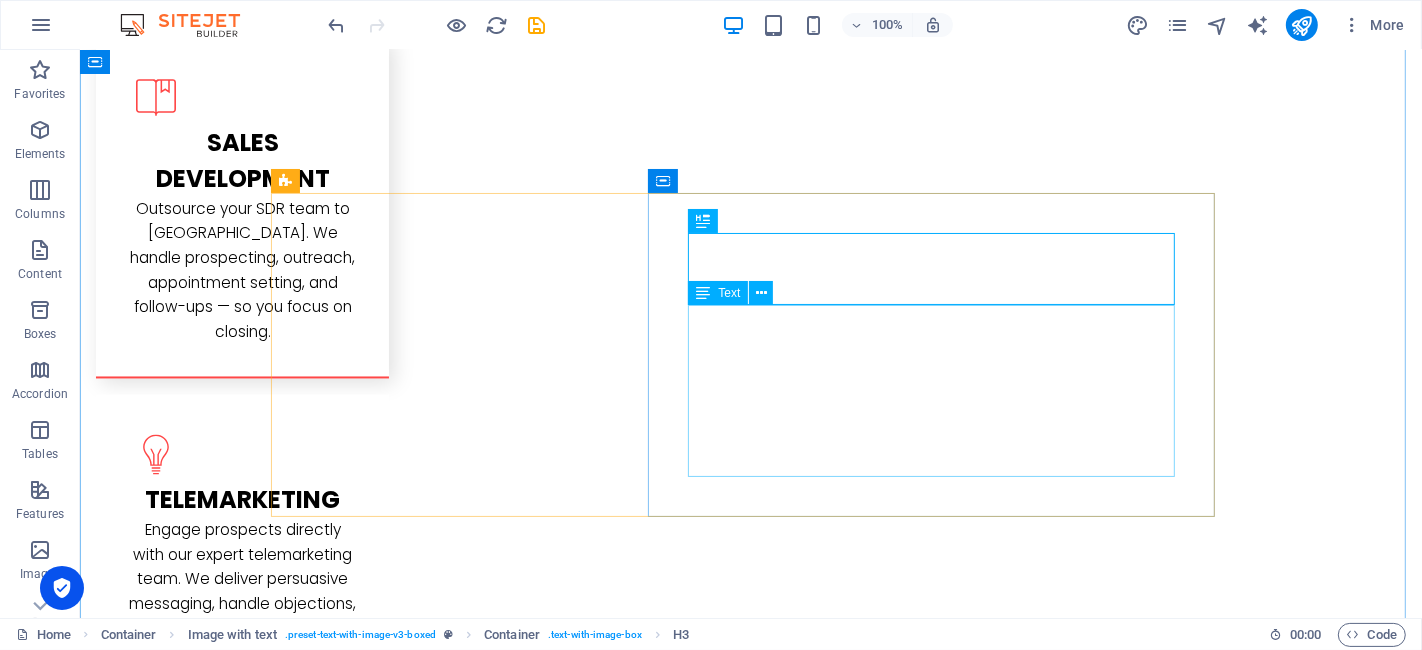 click on "Lorem ipsum dolor sit amet, consectetuer adipiscing elit. Aenean commodo ligula eget dolor. Lorem ipsum dolor sit amet, consectetuer adipiscing elit leget dolor. Lorem ipsum dolor sit amet, consectetuer adipiscing elit. Aenean commodo ligula eget dolor. Lorem ipsum dolor sit amet, consectetuer adipiscing elit dolor consectetuer adipiscing elit leget dolor. Lorem elit saget ipsum dolor sit amet, consectetuer." at bounding box center (750, 3067) 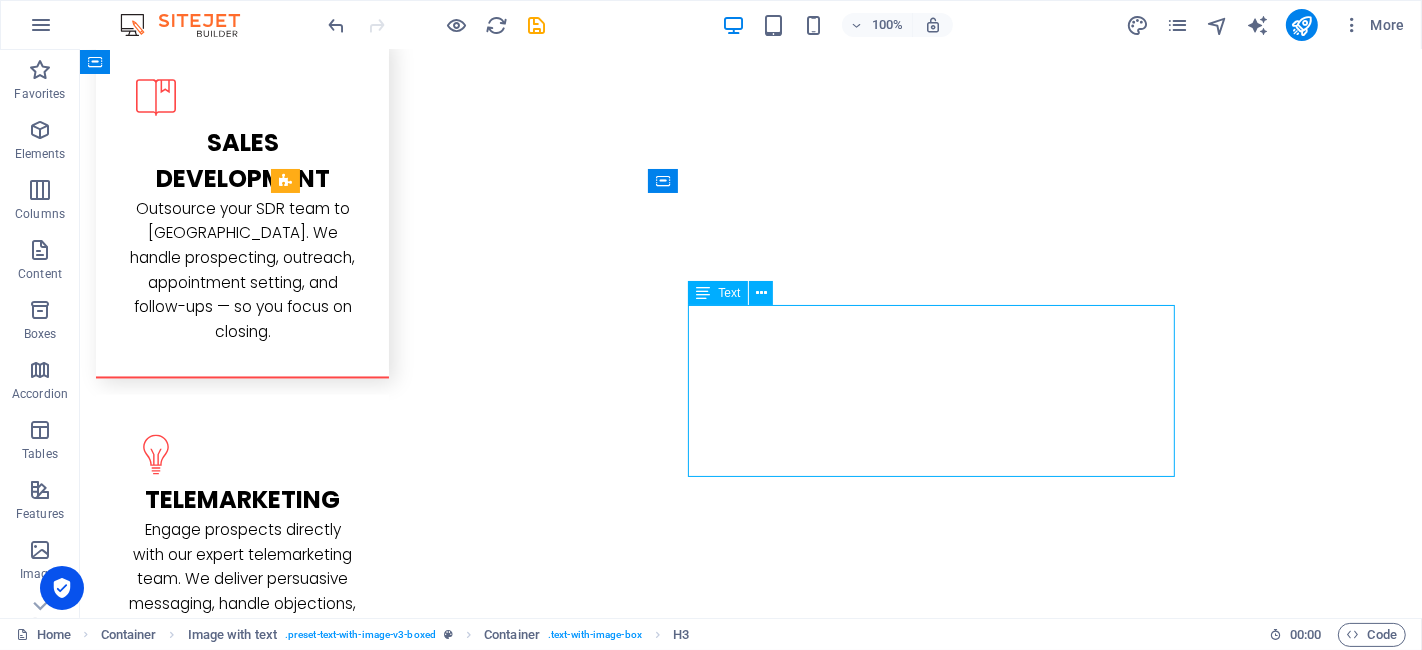 click on "Lorem ipsum dolor sit amet, consectetuer adipiscing elit. Aenean commodo ligula eget dolor. Lorem ipsum dolor sit amet, consectetuer adipiscing elit leget dolor. Lorem ipsum dolor sit amet, consectetuer adipiscing elit. Aenean commodo ligula eget dolor. Lorem ipsum dolor sit amet, consectetuer adipiscing elit dolor consectetuer adipiscing elit leget dolor. Lorem elit saget ipsum dolor sit amet, consectetuer." at bounding box center (750, 3067) 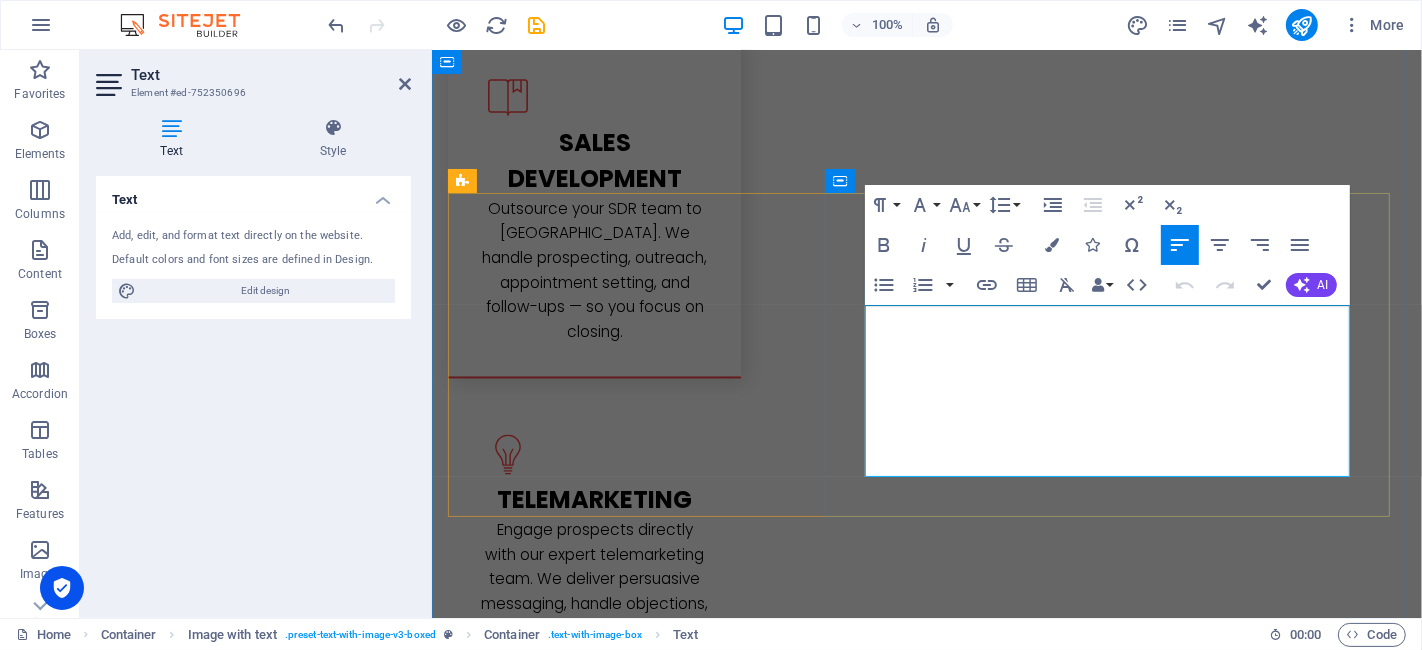 click on "Lorem ipsum dolor sit amet, consectetuer adipiscing elit. Aenean commodo ligula eget dolor. Lorem ipsum dolor sit amet, consectetuer adipiscing elit leget dolor. Lorem ipsum dolor sit amet, consectetuer adipiscing elit. Aenean commodo ligula eget dolor. Lorem ipsum dolor sit amet, consectetuer adipiscing elit dolor consectetuer adipiscing elit leget dolor. Lorem elit saget ipsum dolor sit amet, consectetuer." at bounding box center [926, 3067] 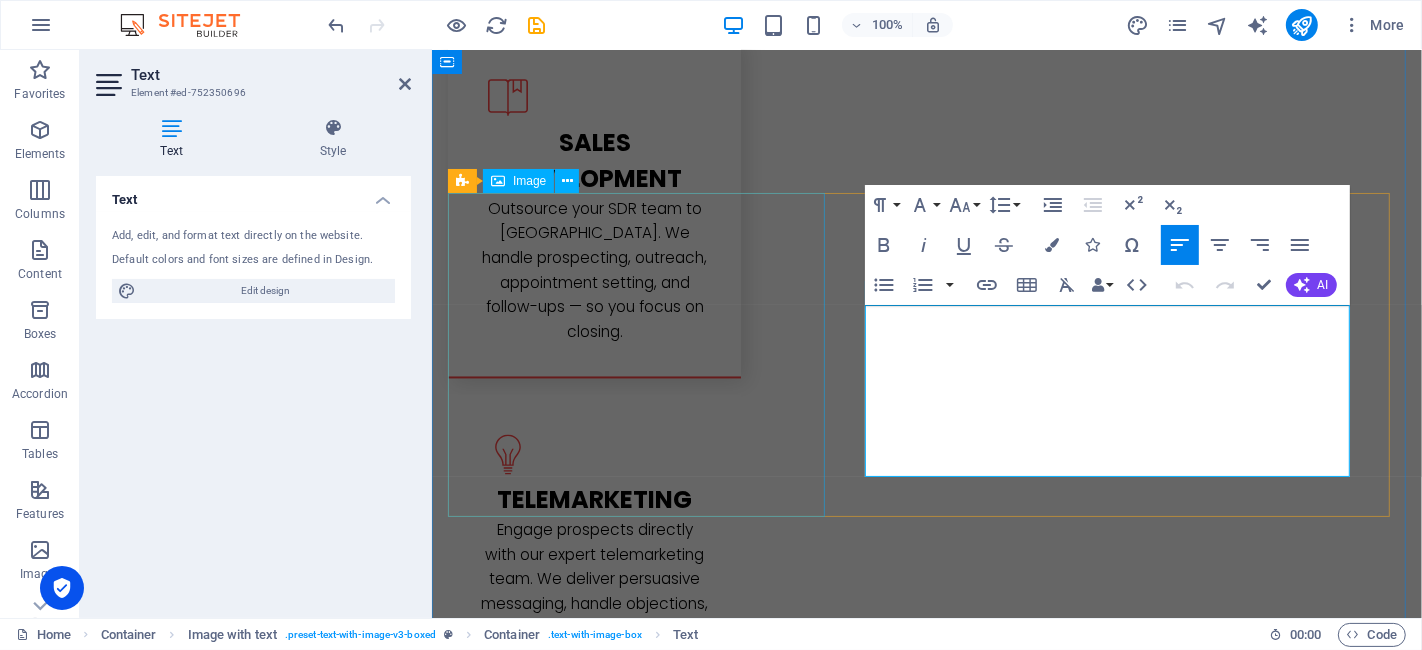 drag, startPoint x: 1283, startPoint y: 465, endPoint x: 690, endPoint y: 250, distance: 630.7725 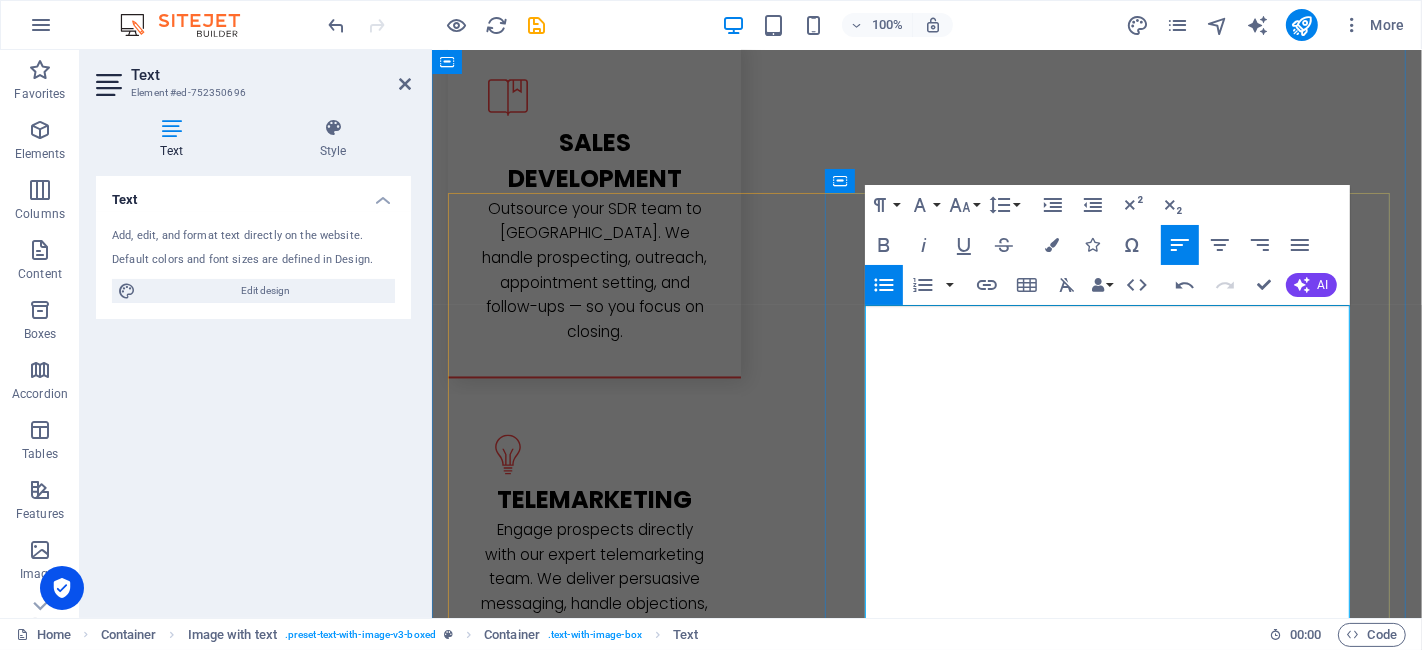 click on "✅ 25% meeting-to-opportunity conversion rate 🧠 Sales team trained with BriceIQ scripts and hand-off process 🌍 Expanded reach into three new European markets [DATE]" at bounding box center (926, 3238) 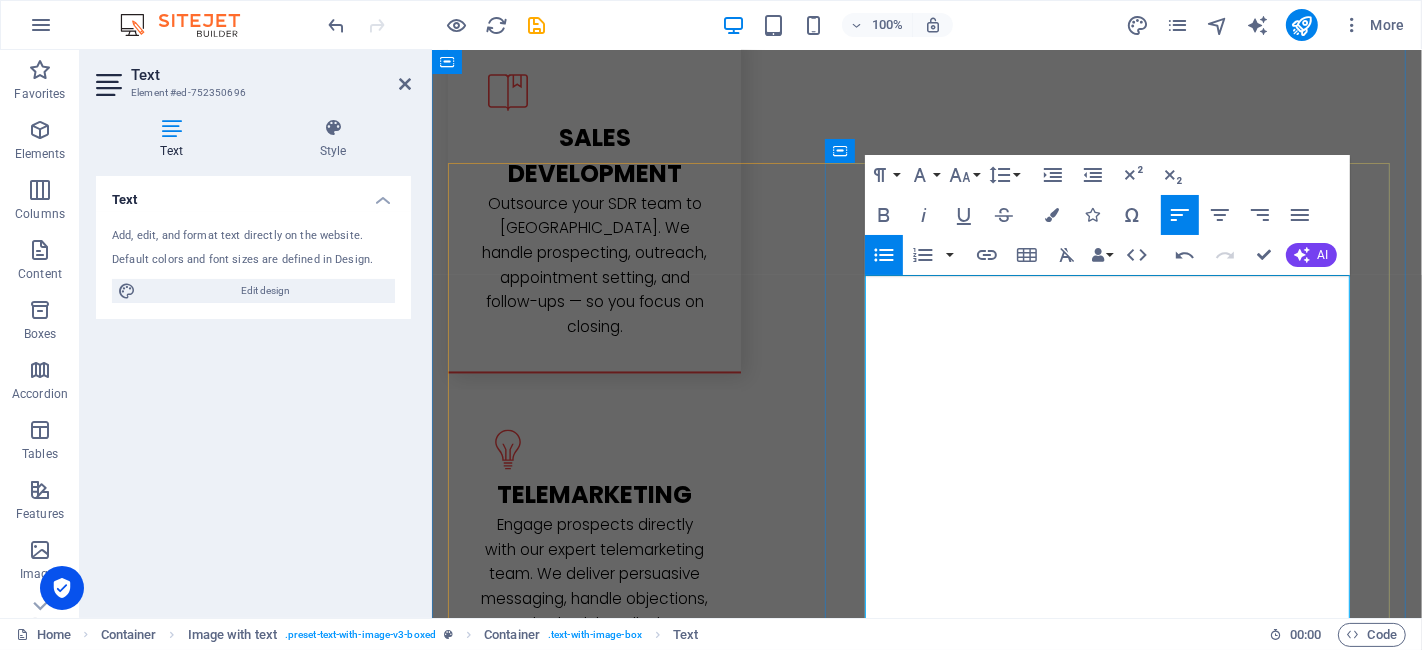 scroll, scrollTop: 3183, scrollLeft: 0, axis: vertical 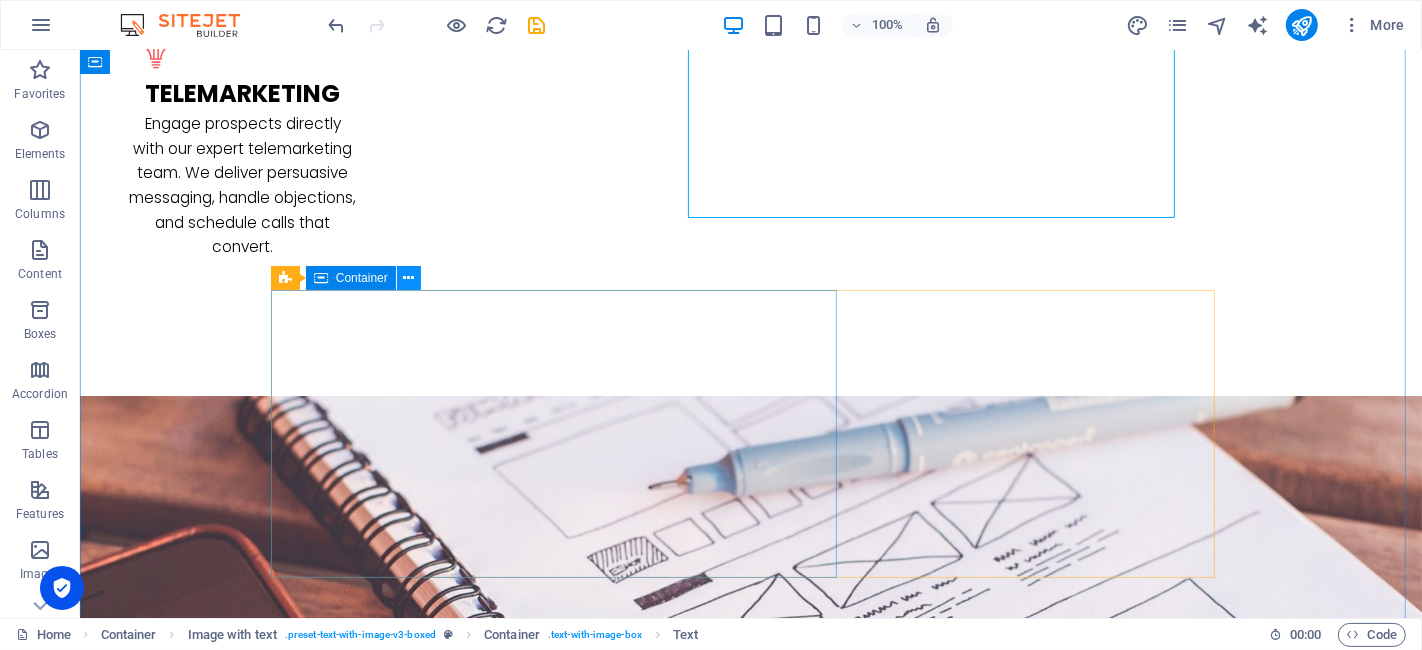 click at bounding box center (408, 278) 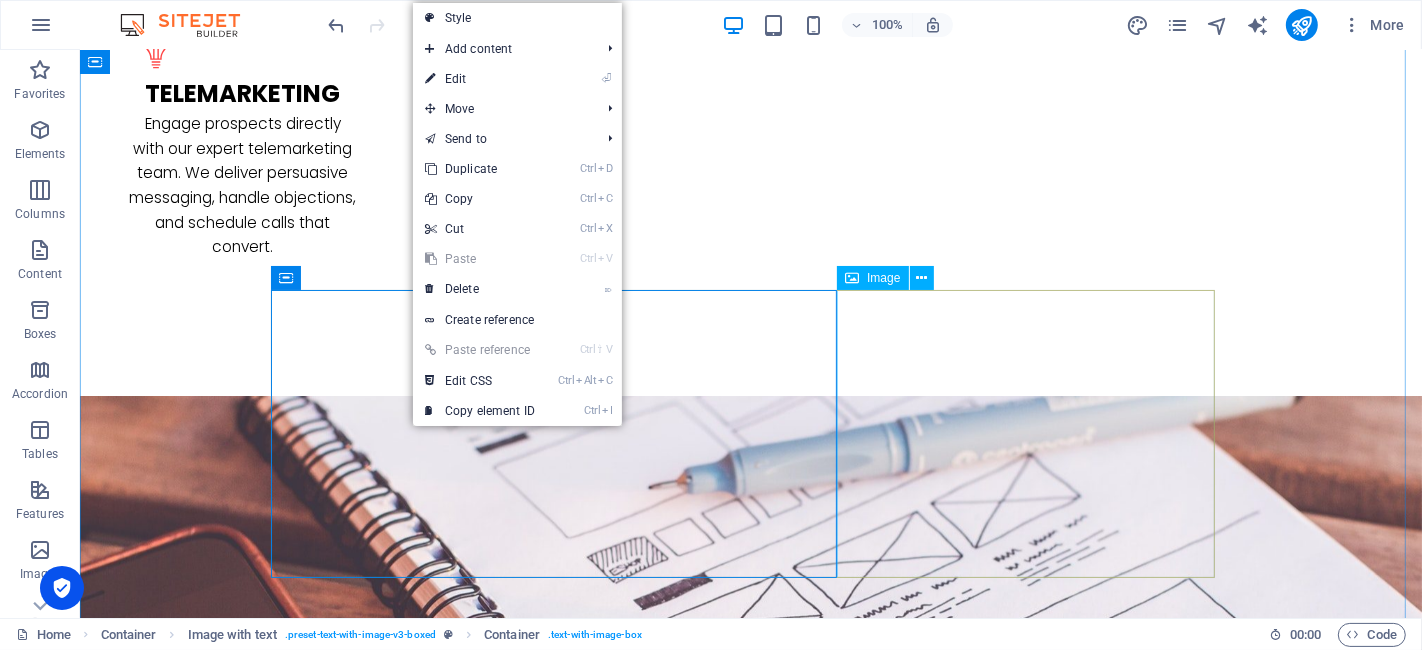 scroll, scrollTop: 3610, scrollLeft: 0, axis: vertical 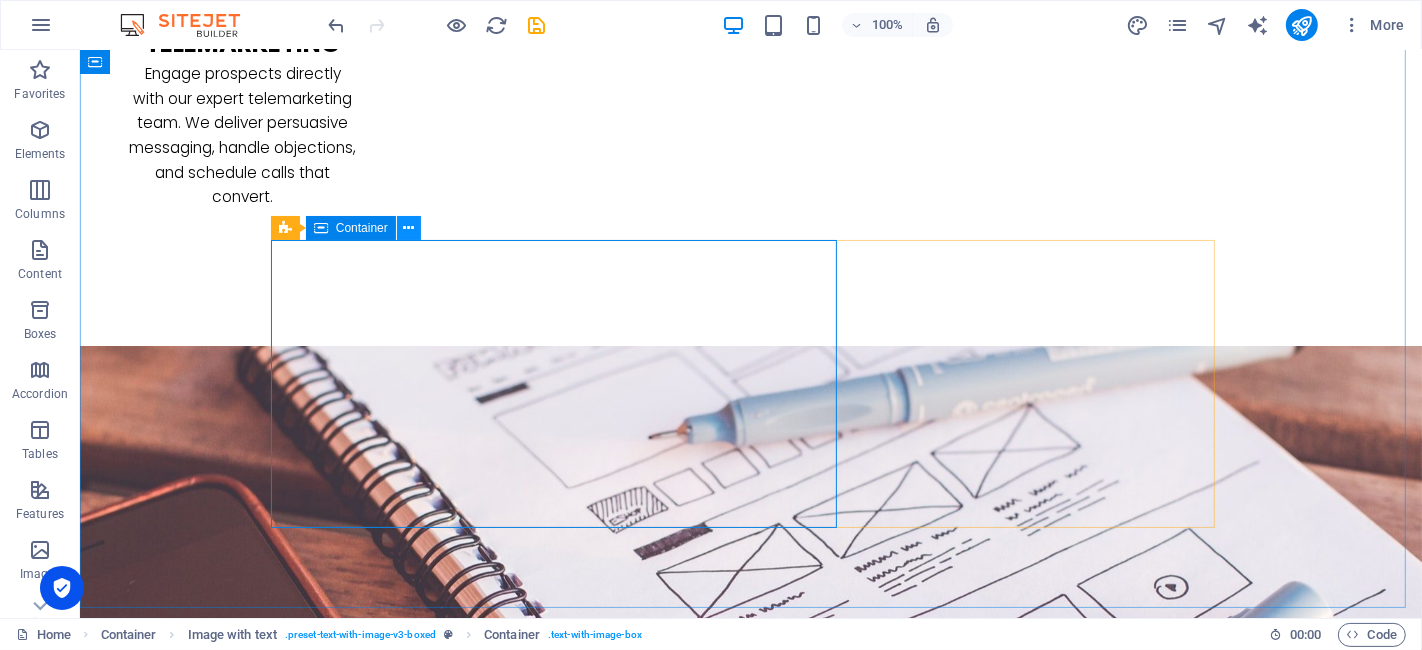 click at bounding box center [408, 228] 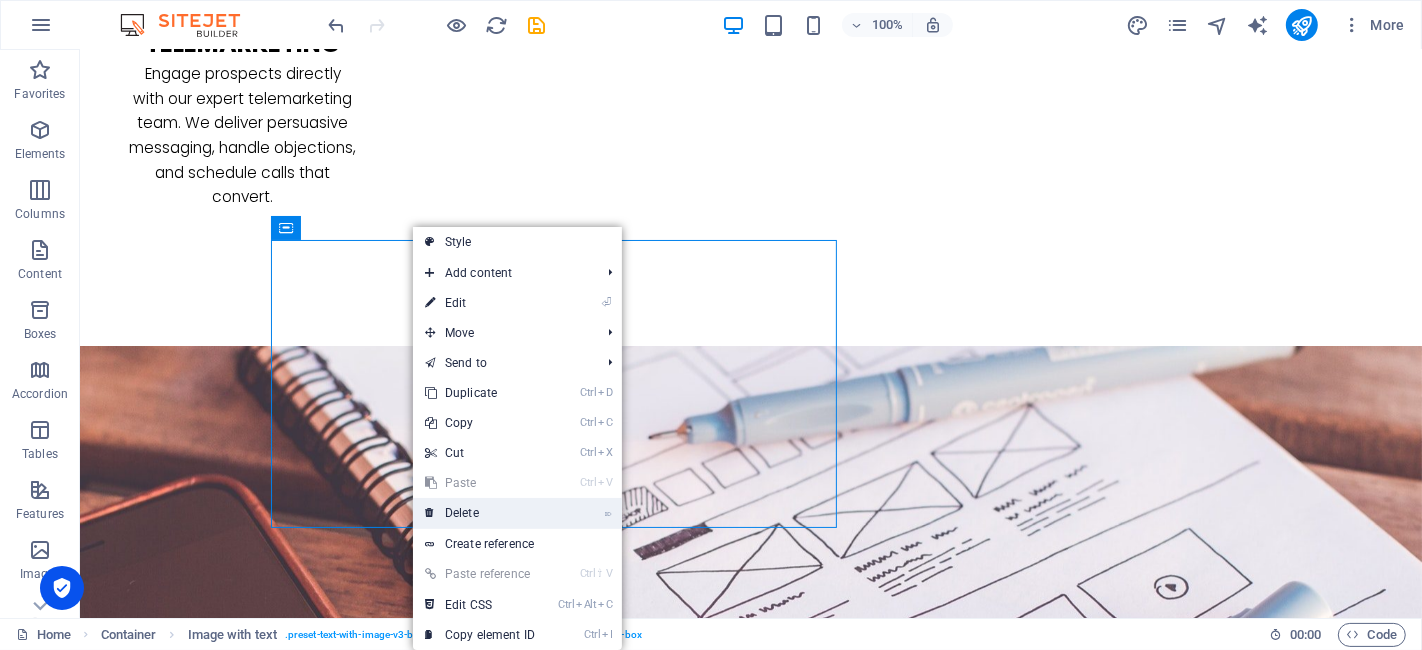 click on "⌦  Delete" at bounding box center [480, 513] 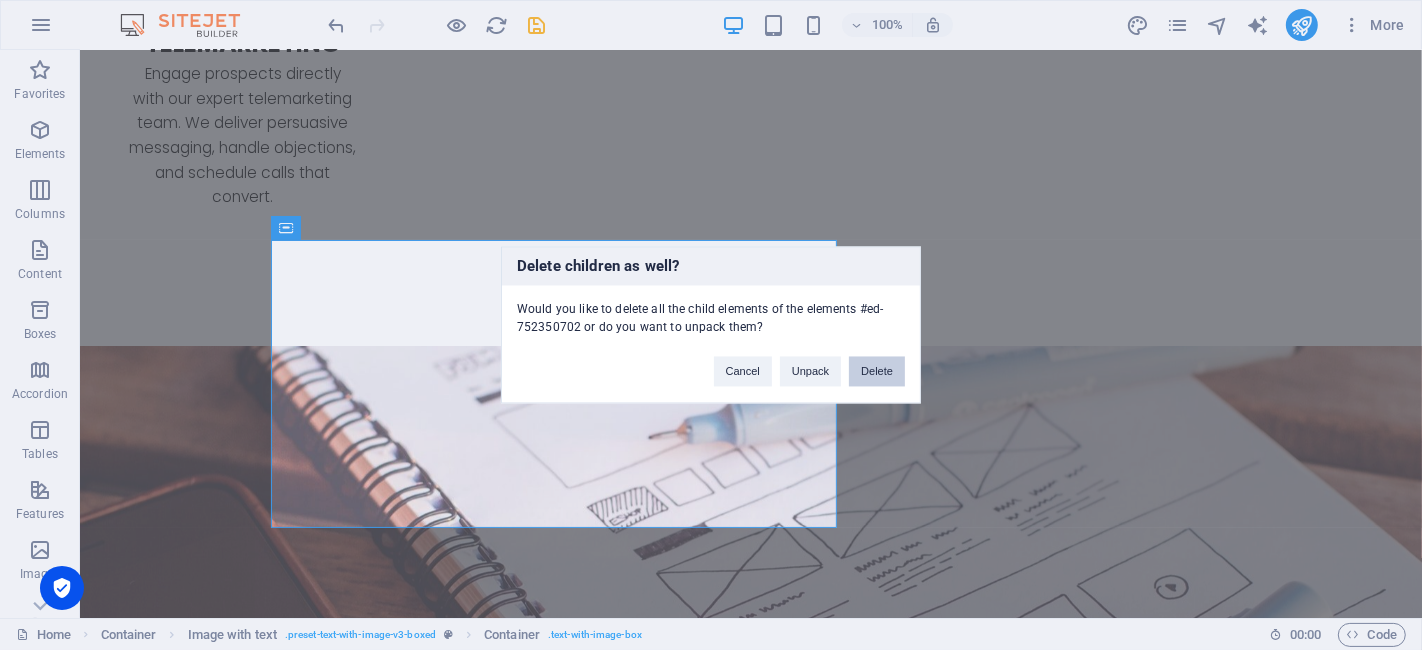 click on "Delete" at bounding box center [877, 372] 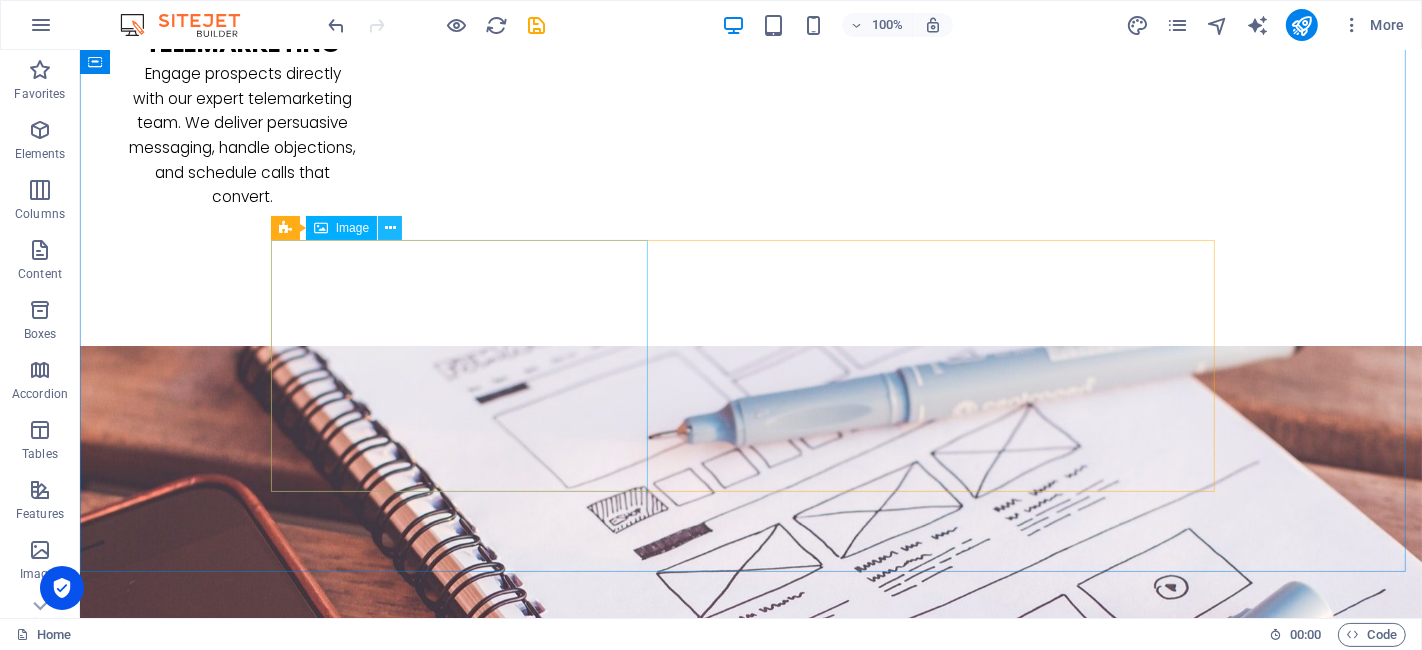 click at bounding box center [390, 228] 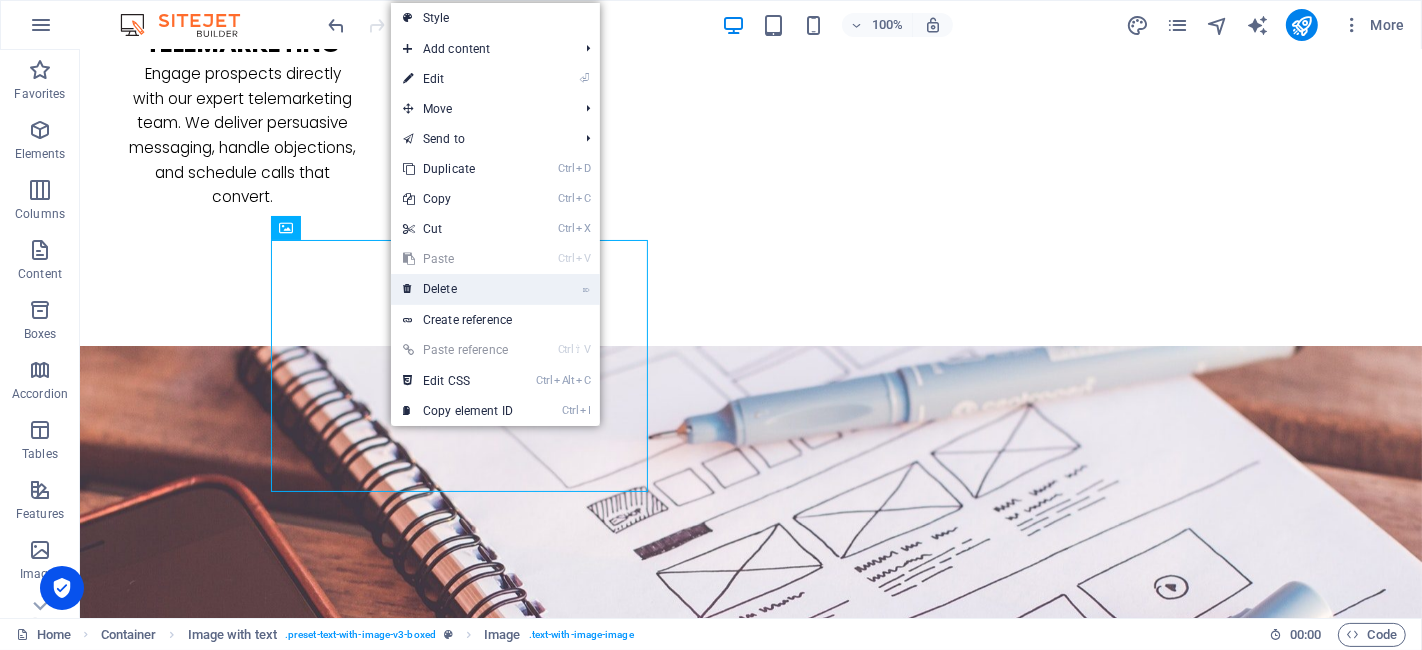 click on "⌦  Delete" at bounding box center [458, 289] 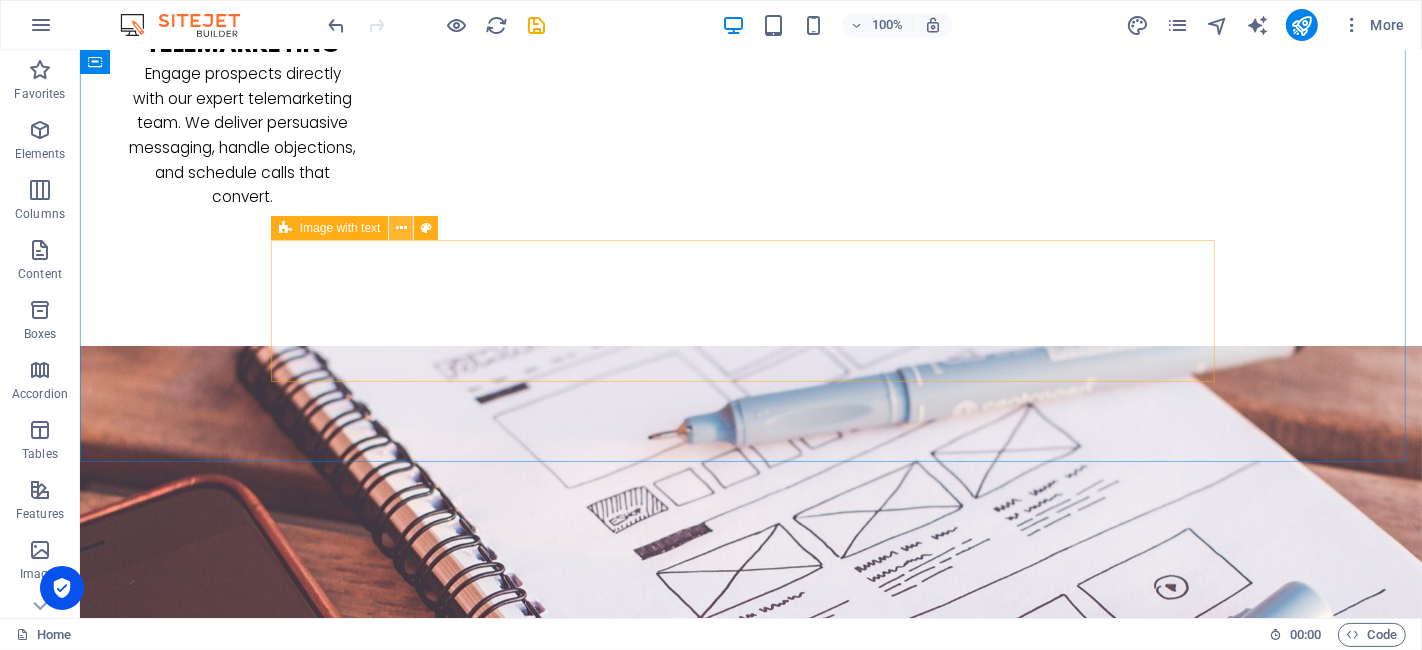 click at bounding box center [401, 228] 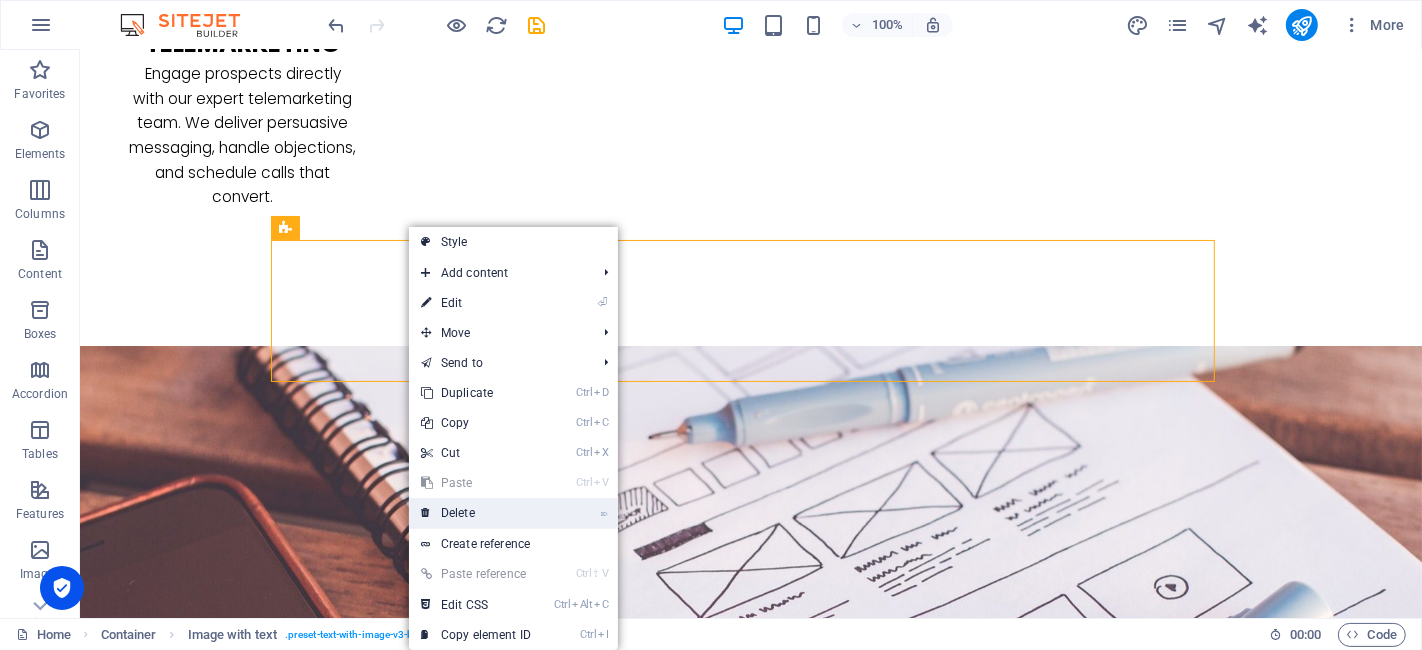 drag, startPoint x: 467, startPoint y: 513, endPoint x: 391, endPoint y: 458, distance: 93.813644 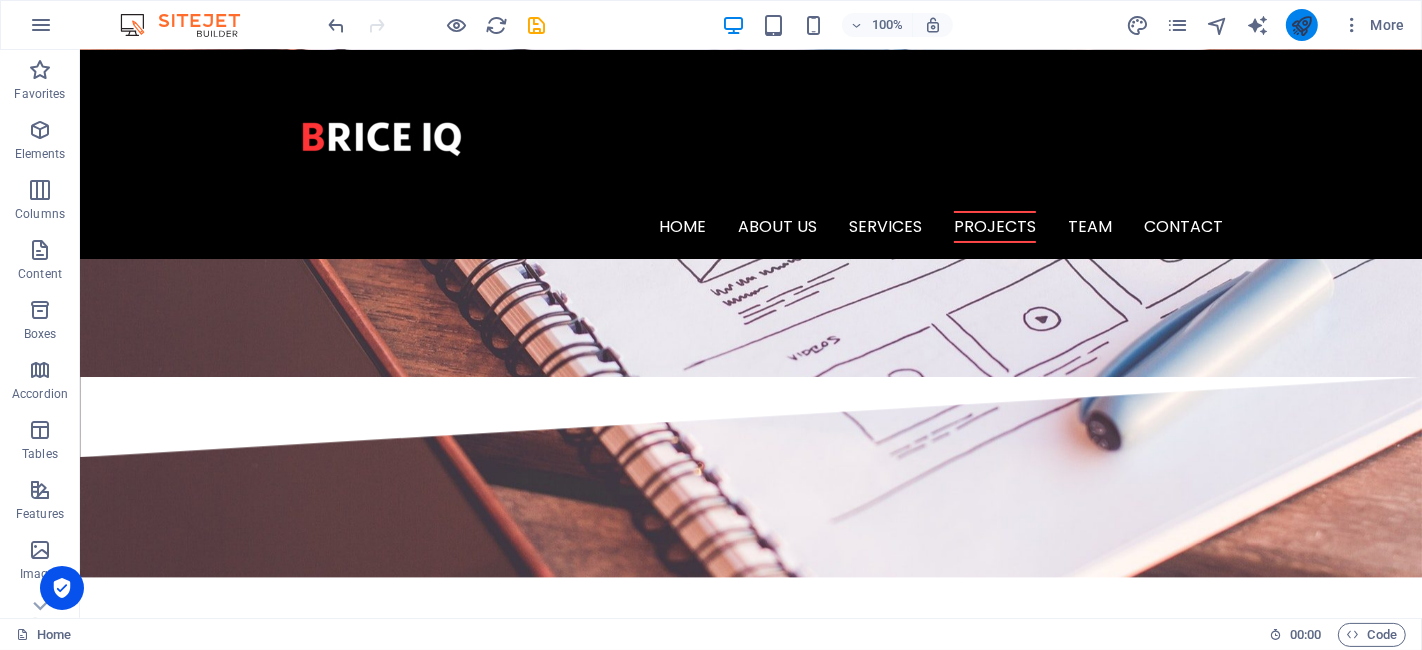 scroll, scrollTop: 2887, scrollLeft: 0, axis: vertical 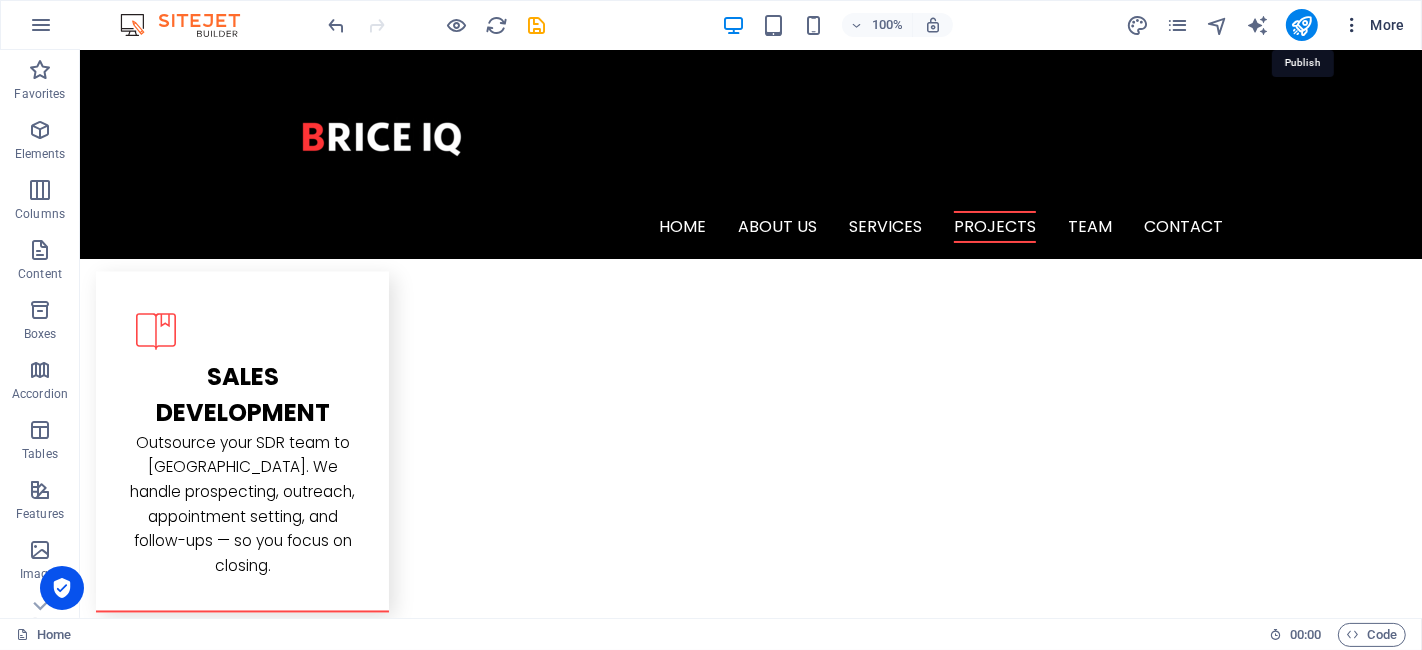 drag, startPoint x: 1300, startPoint y: 15, endPoint x: 1355, endPoint y: 37, distance: 59.236813 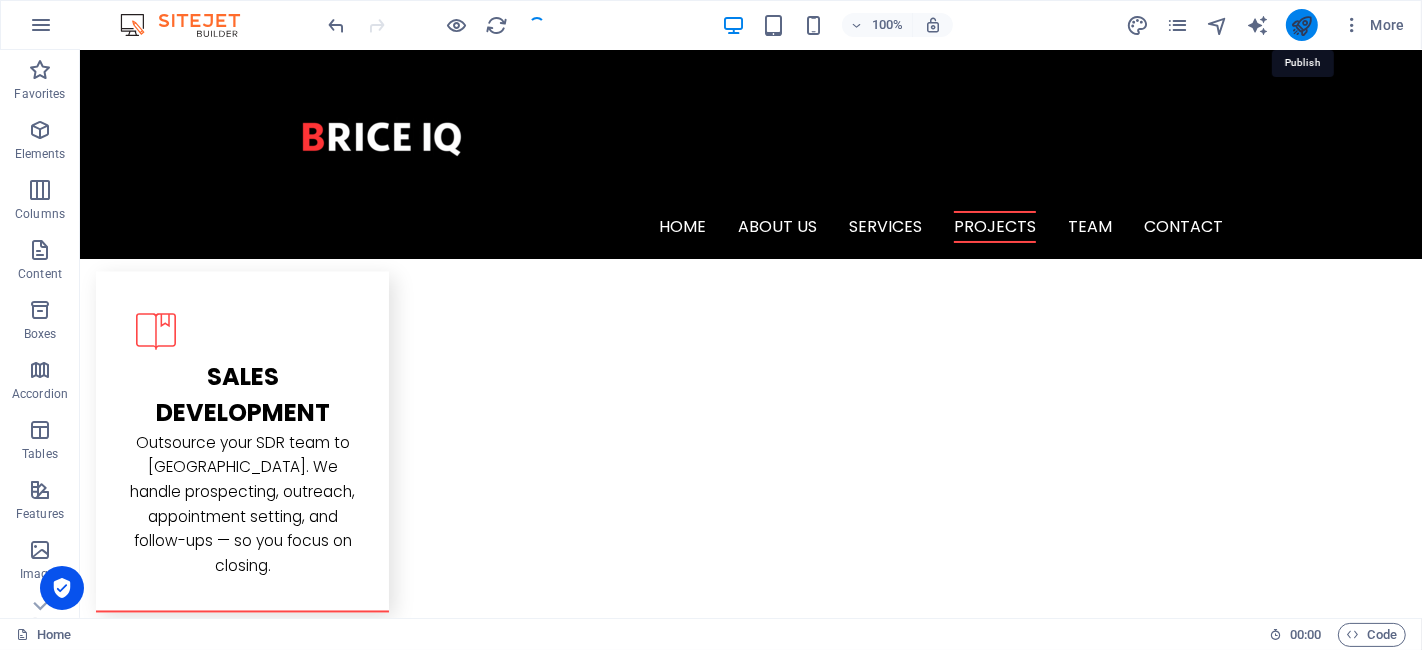 click at bounding box center (1301, 25) 